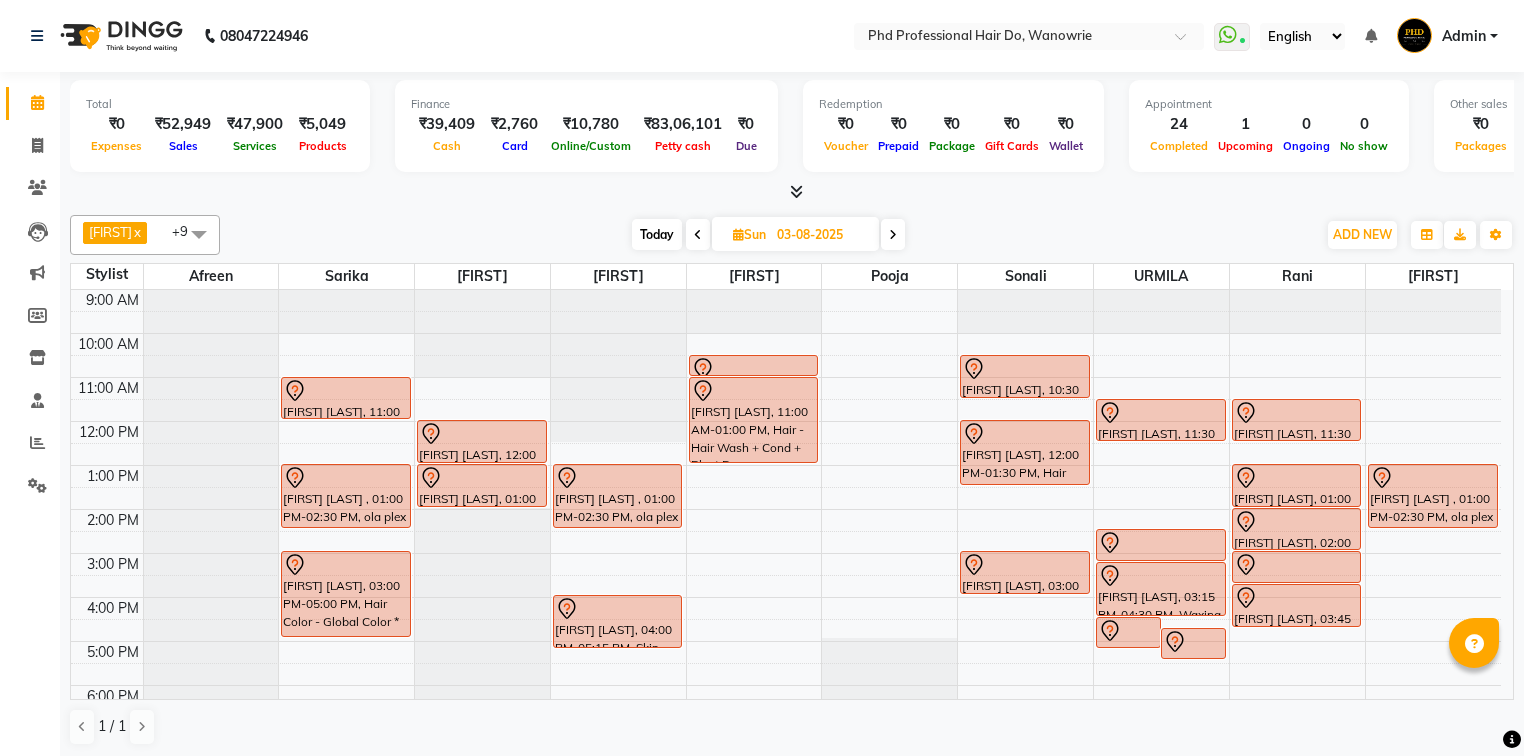 scroll, scrollTop: 0, scrollLeft: 0, axis: both 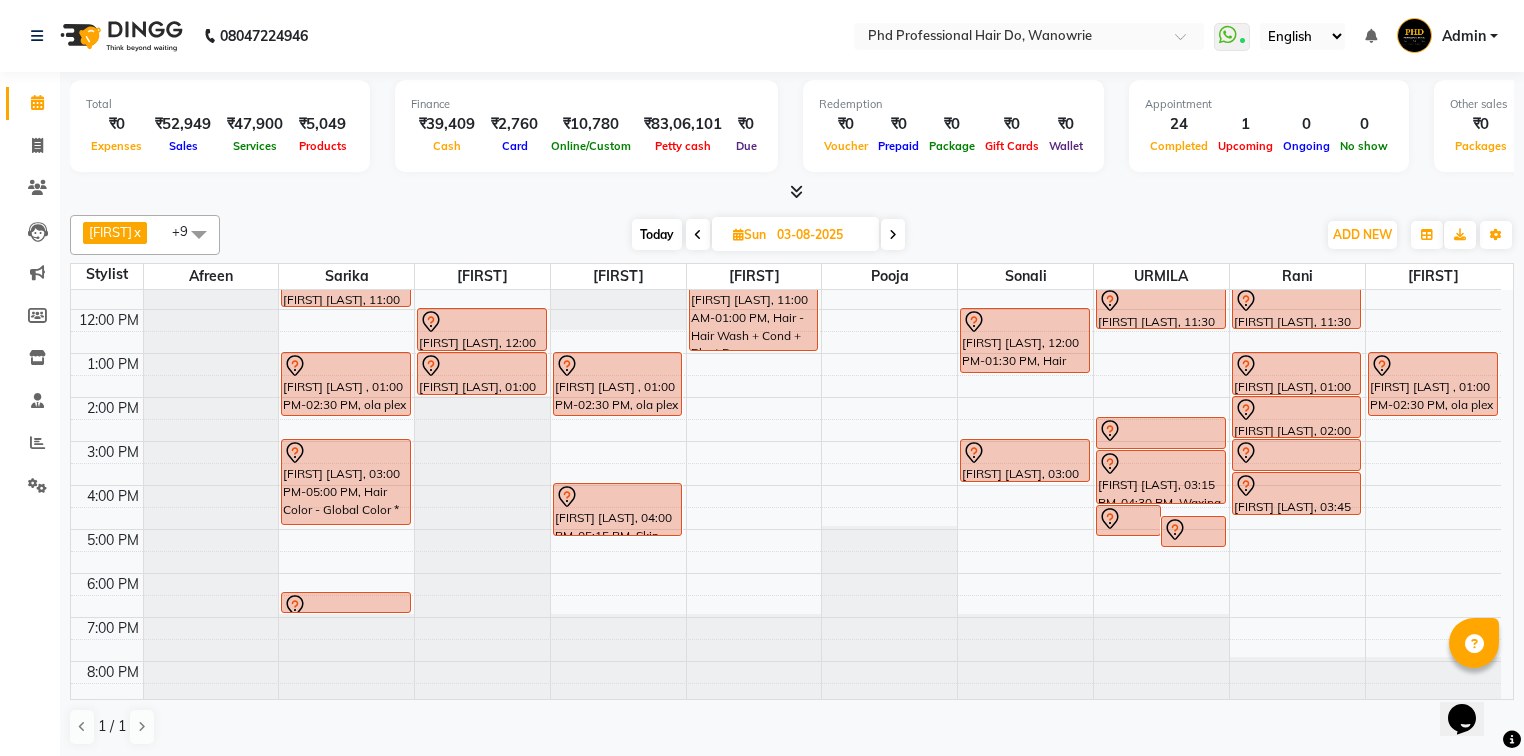 click on "Today" at bounding box center (657, 234) 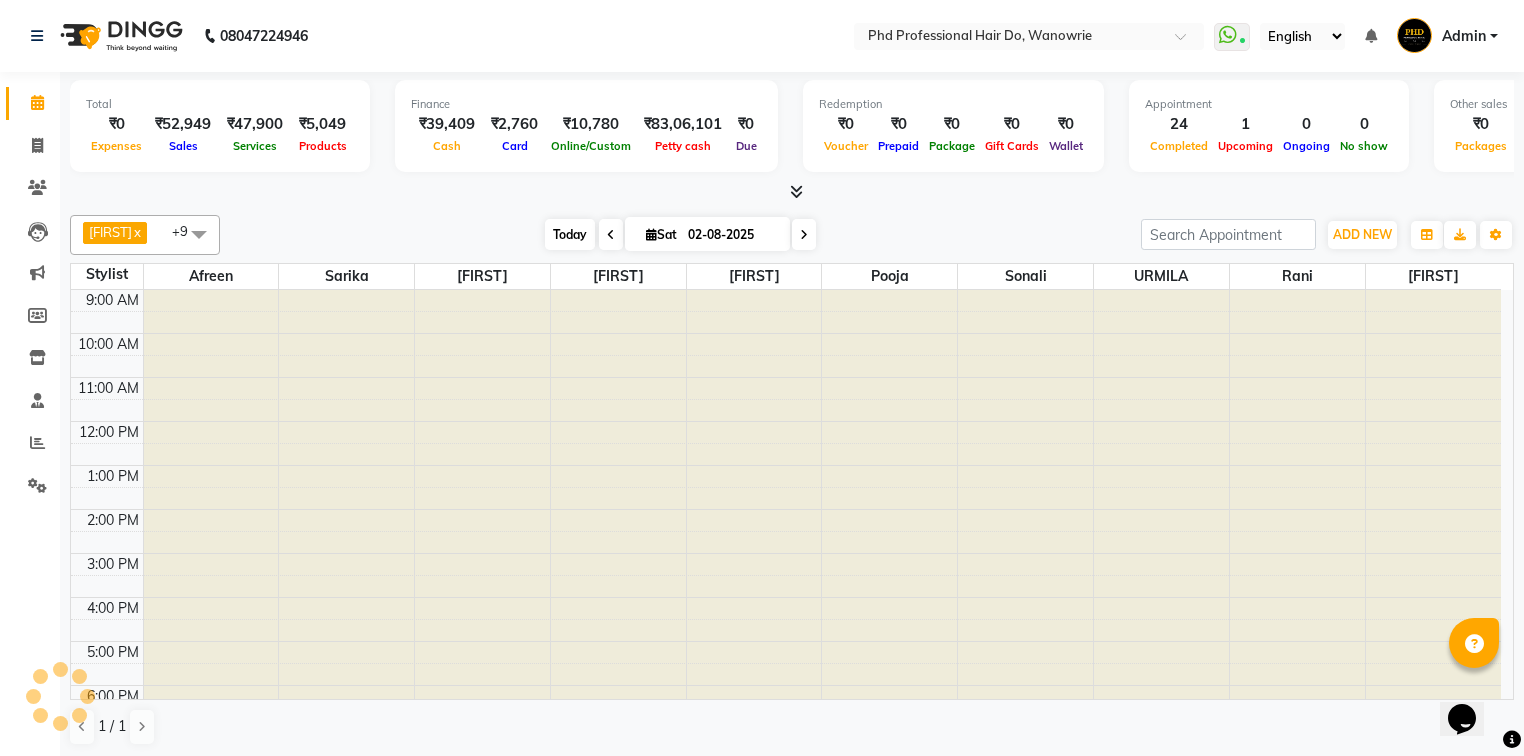 scroll, scrollTop: 112, scrollLeft: 0, axis: vertical 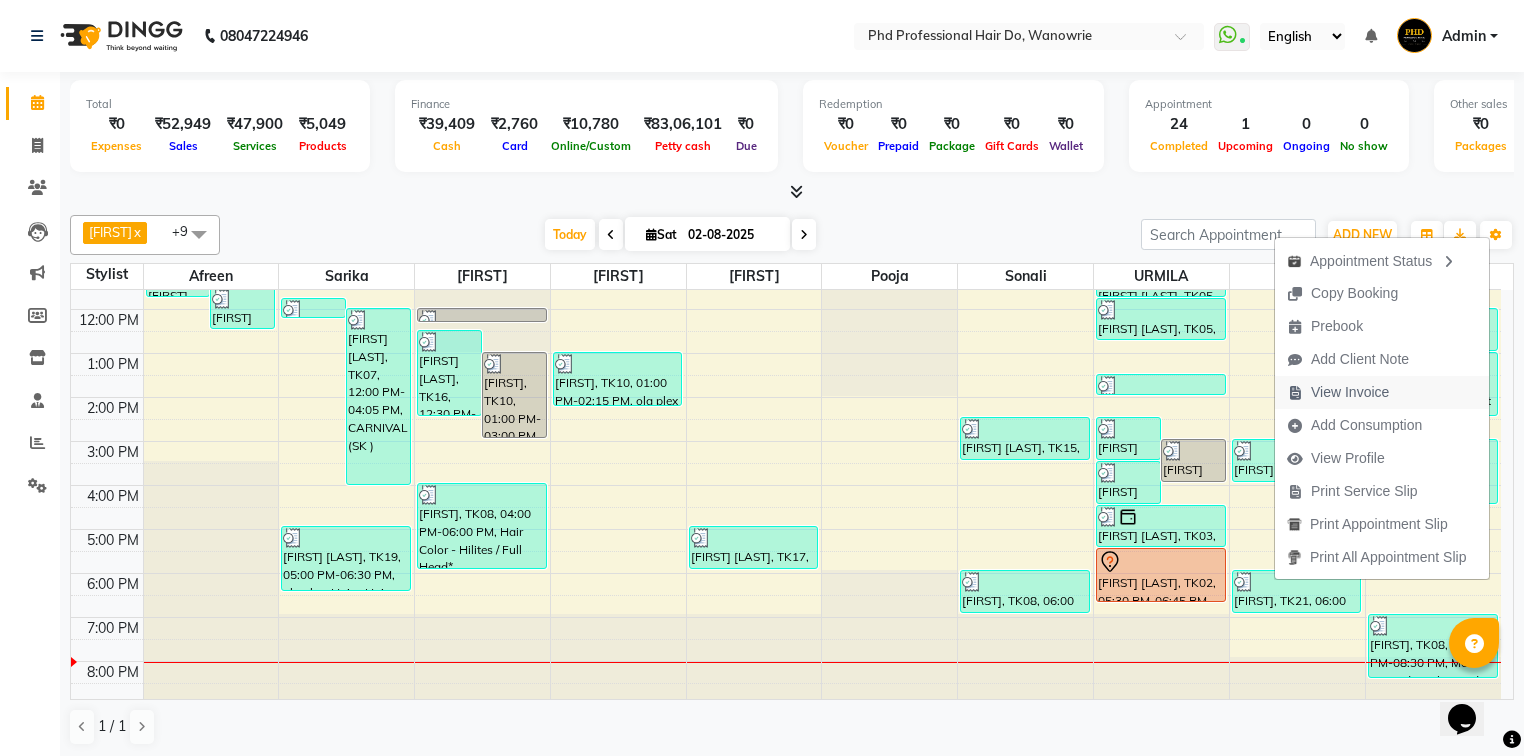click on "View Invoice" at bounding box center [1338, 392] 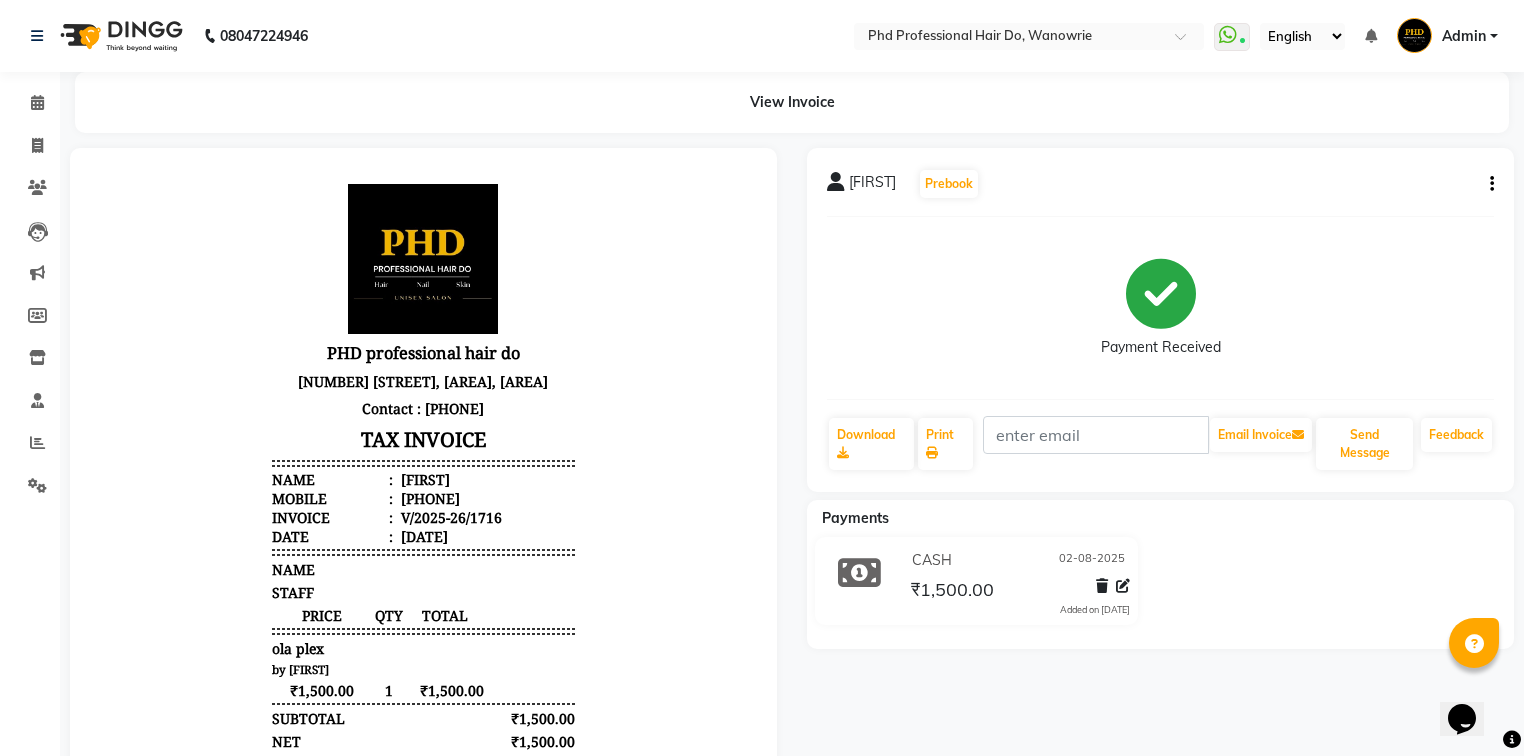 scroll, scrollTop: 0, scrollLeft: 0, axis: both 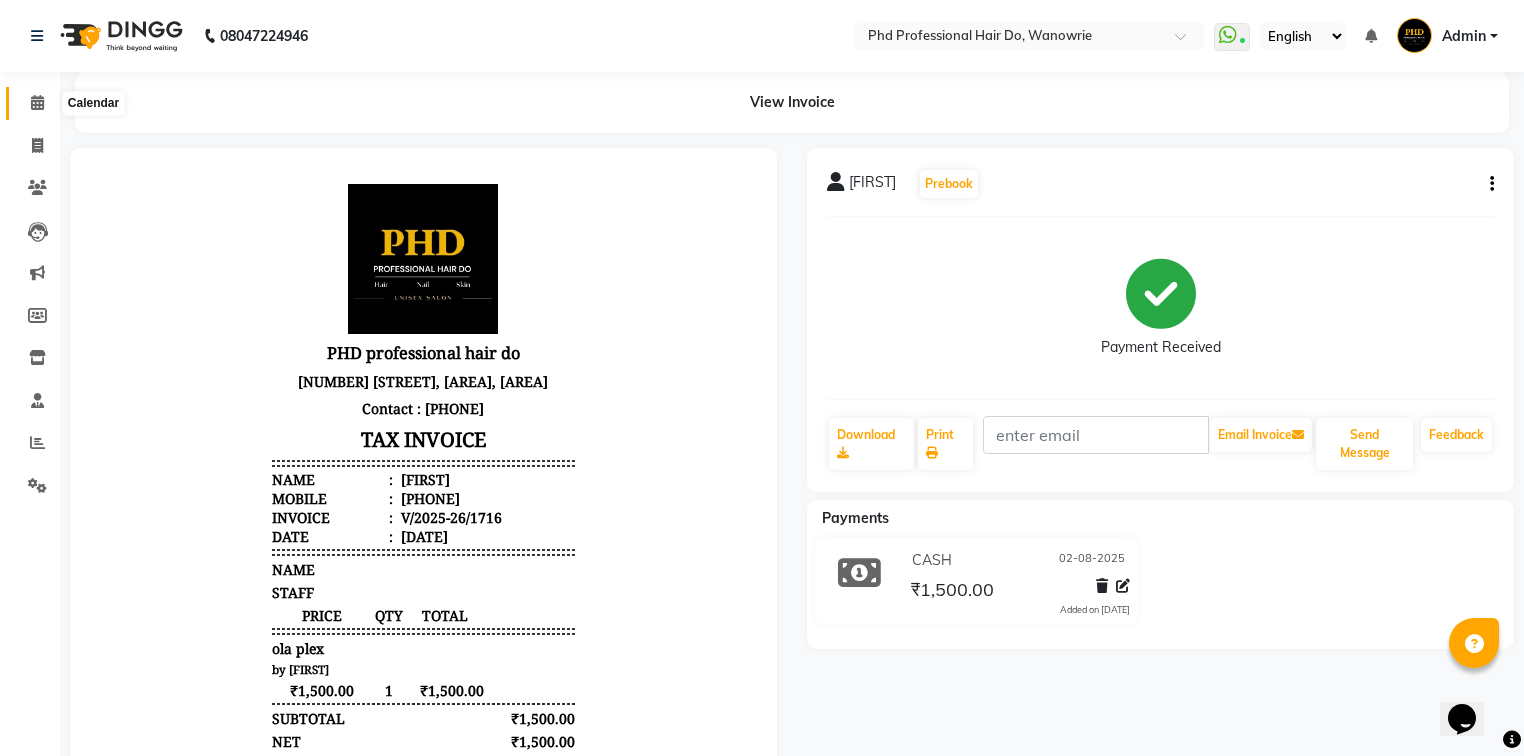 click 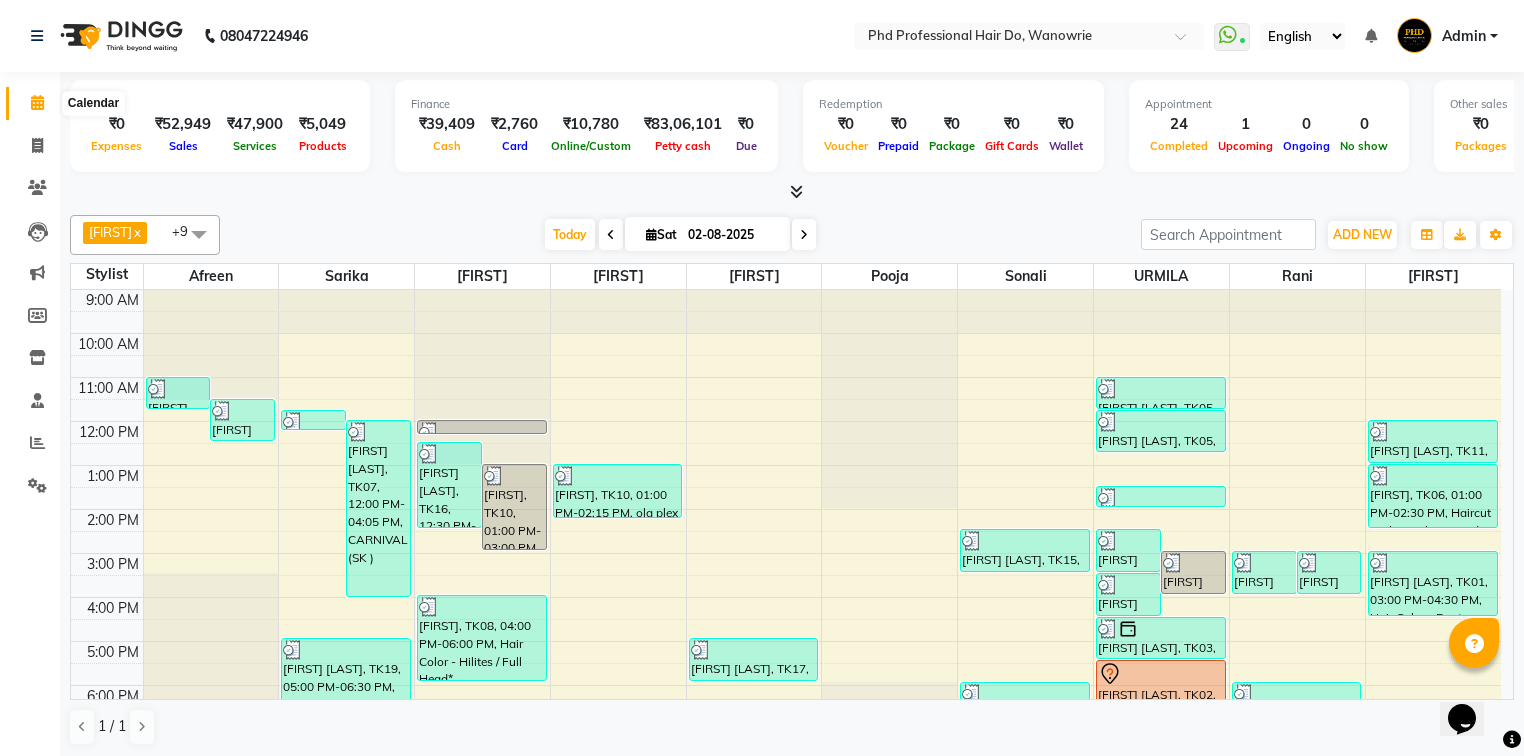 click 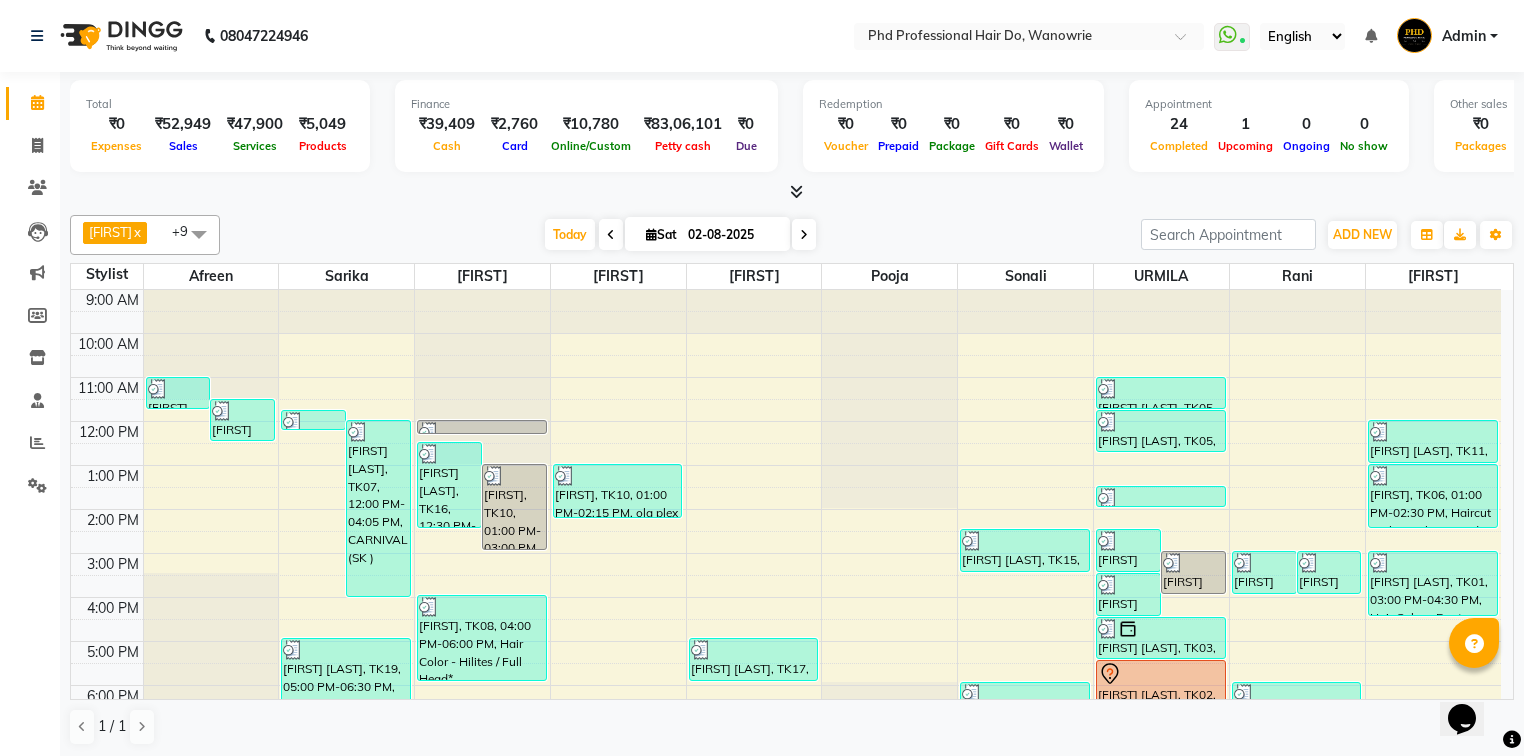 click at bounding box center [804, 235] 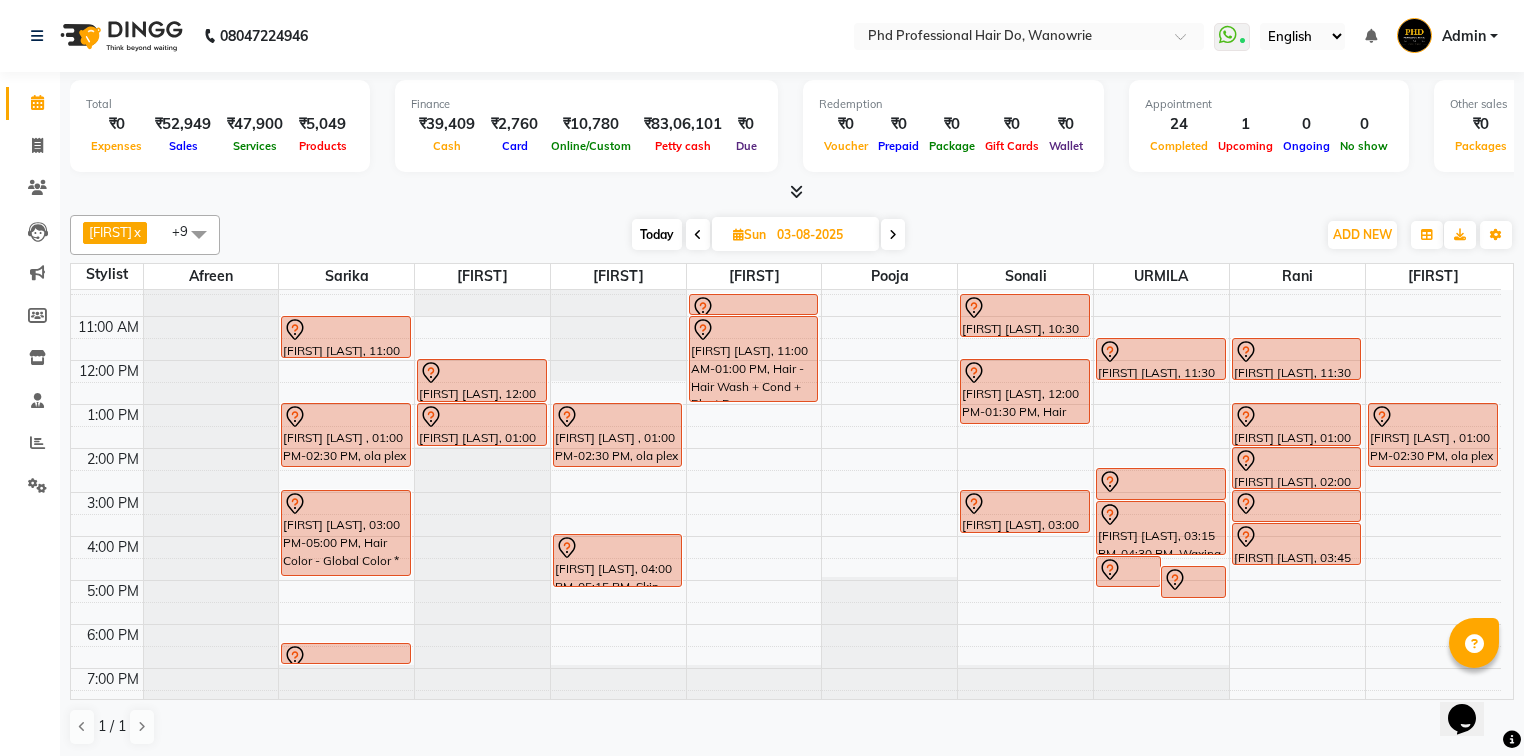 scroll, scrollTop: 32, scrollLeft: 0, axis: vertical 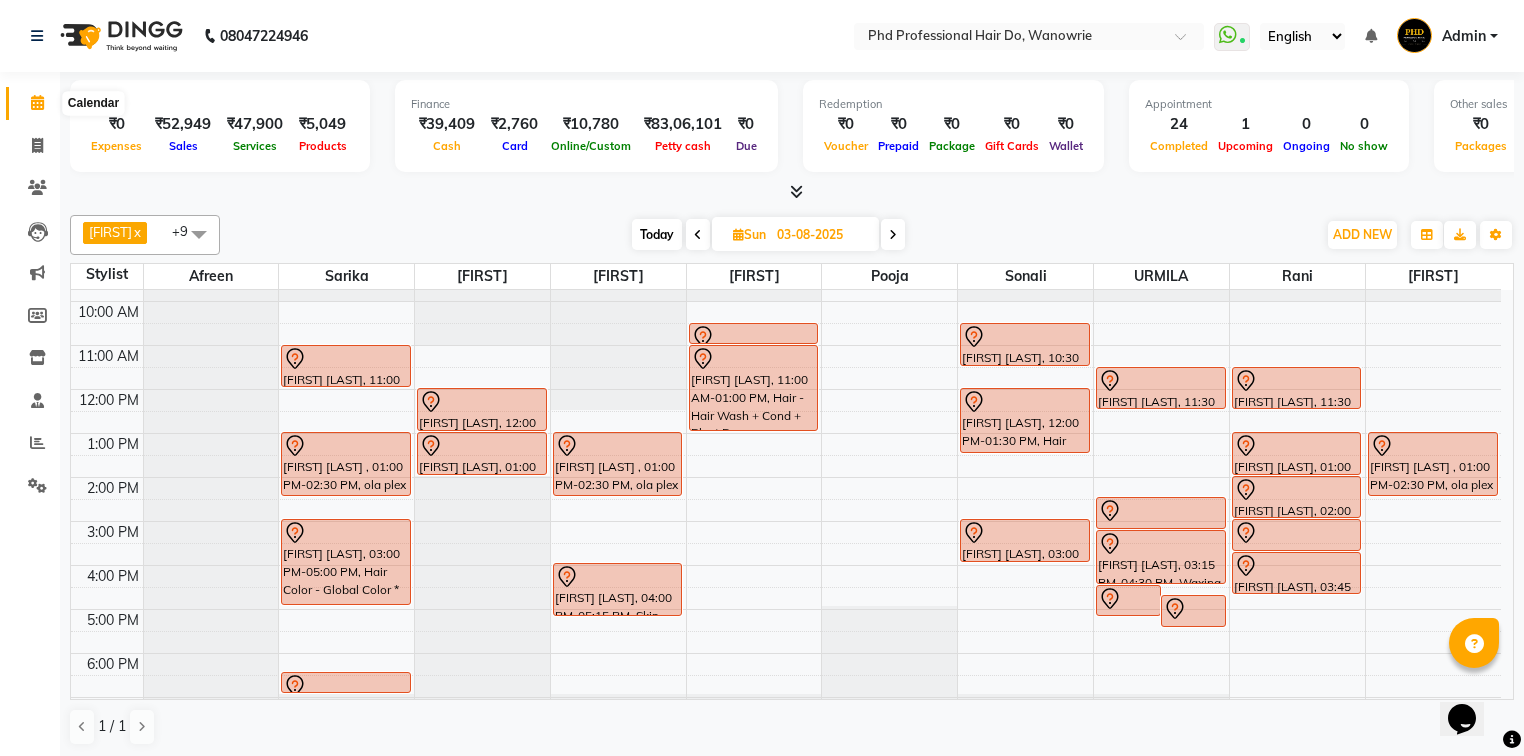 click 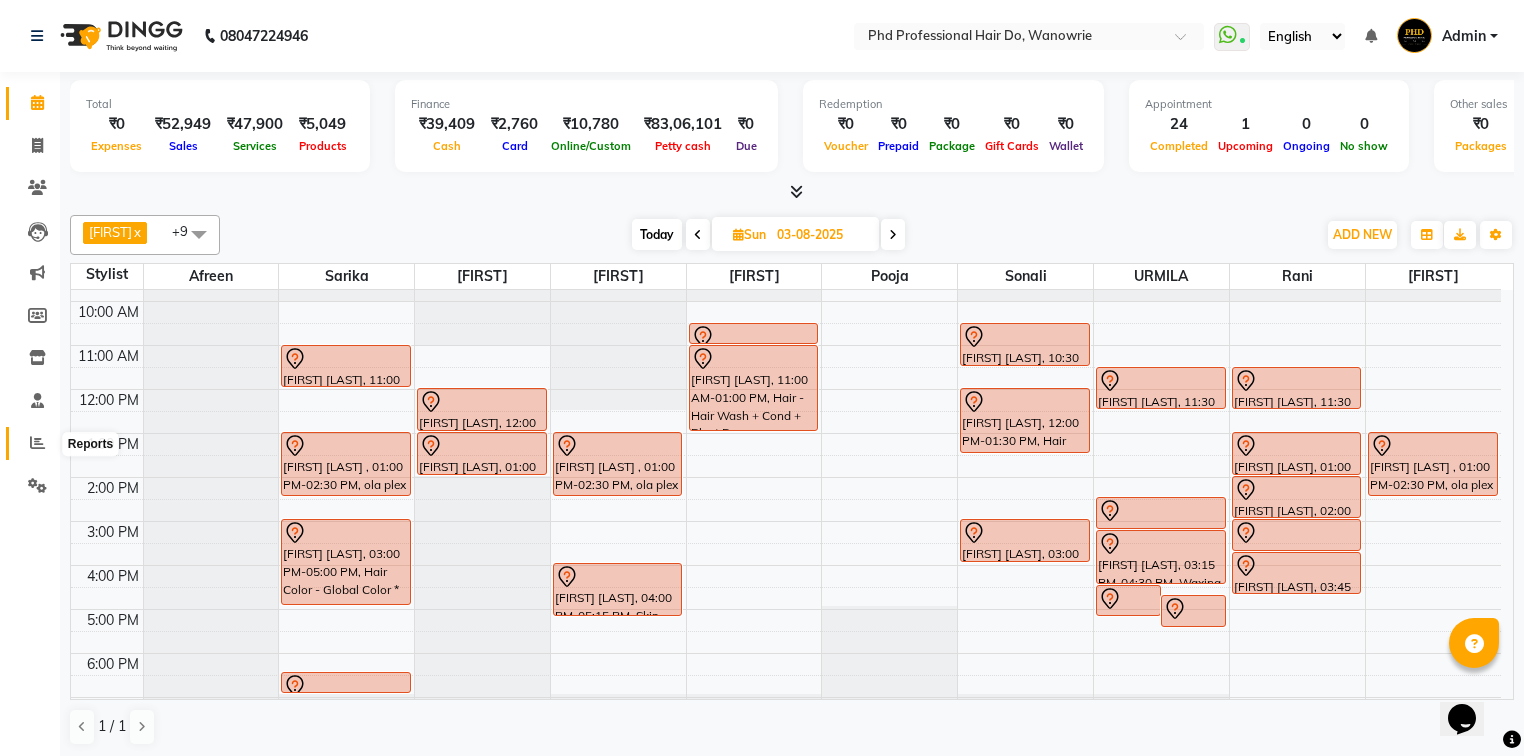 click 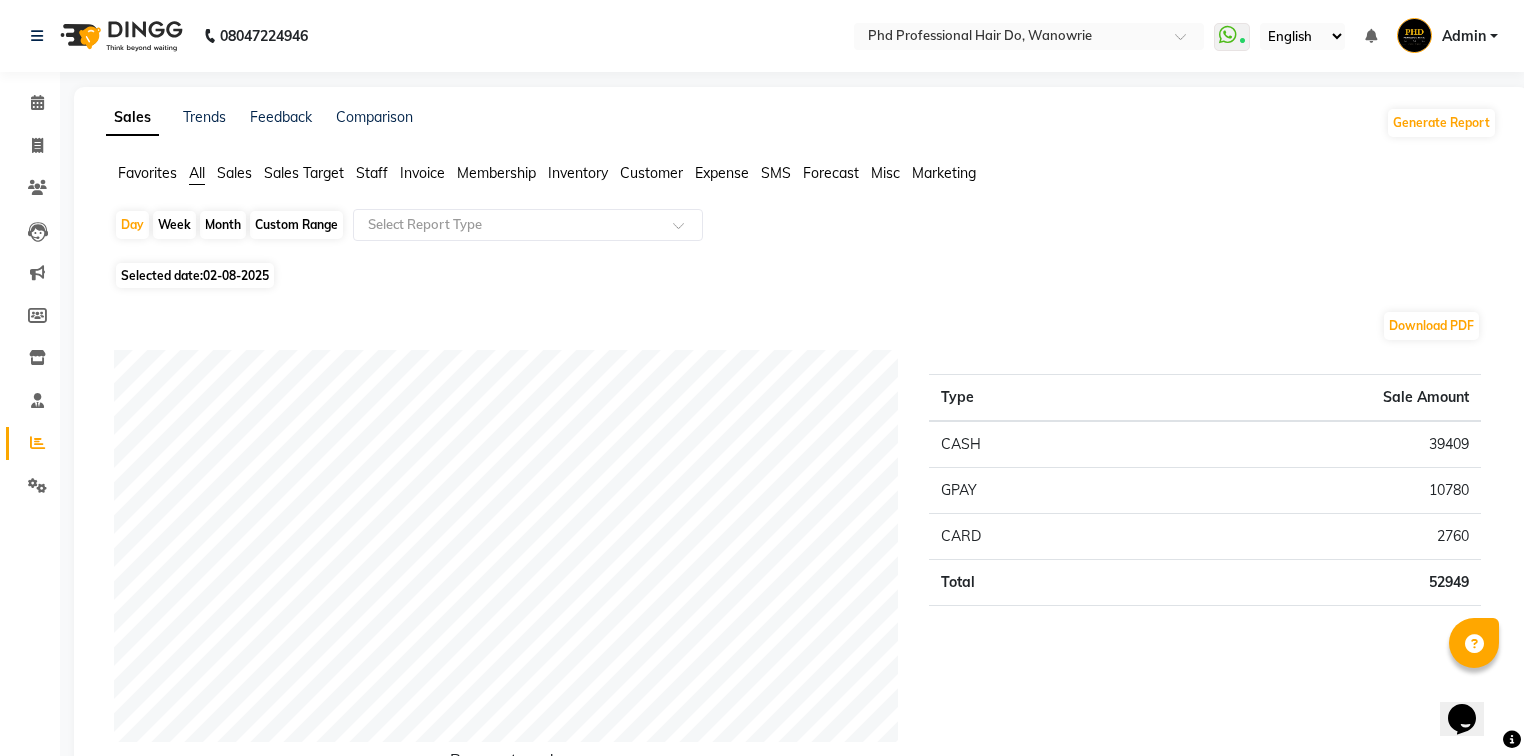 click on "Staff" 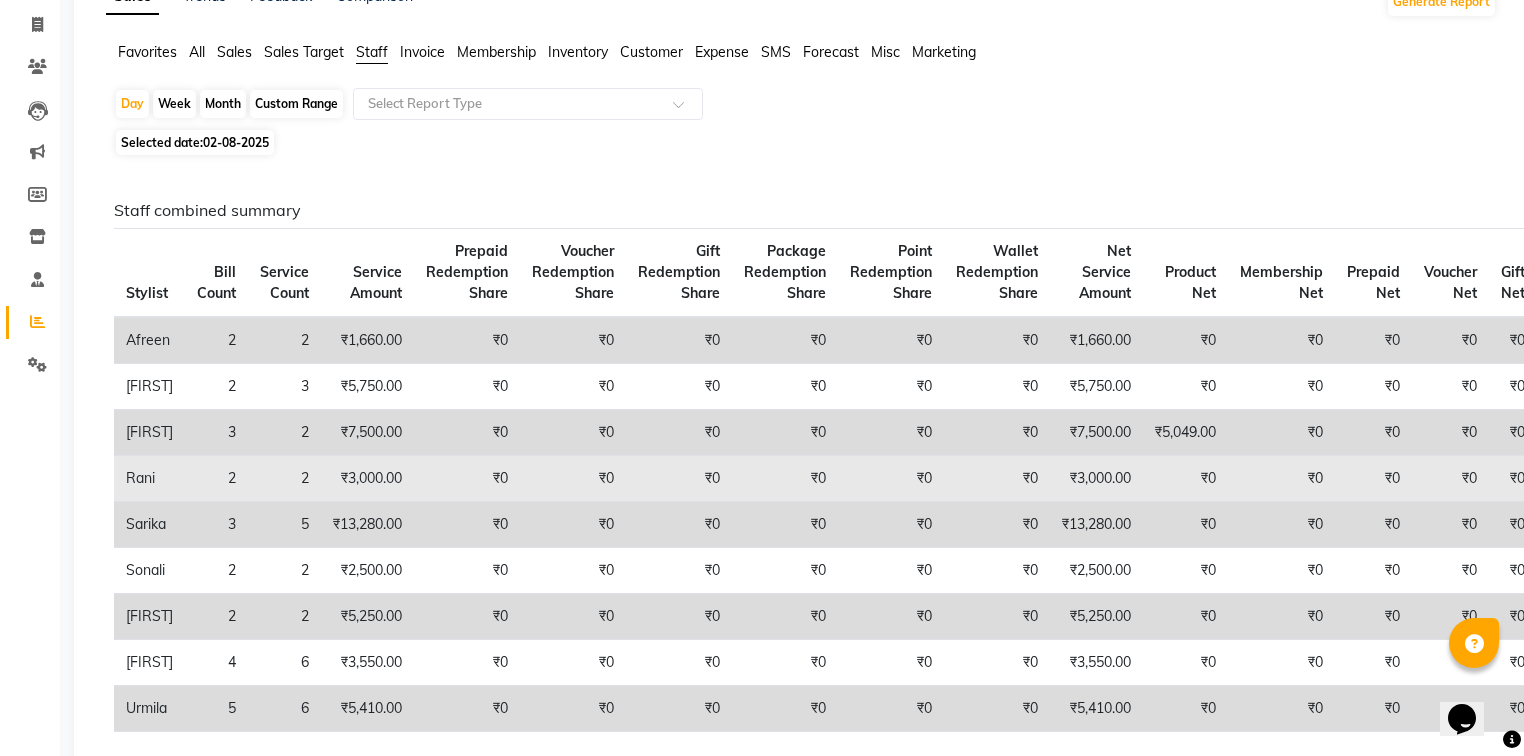 scroll, scrollTop: 160, scrollLeft: 0, axis: vertical 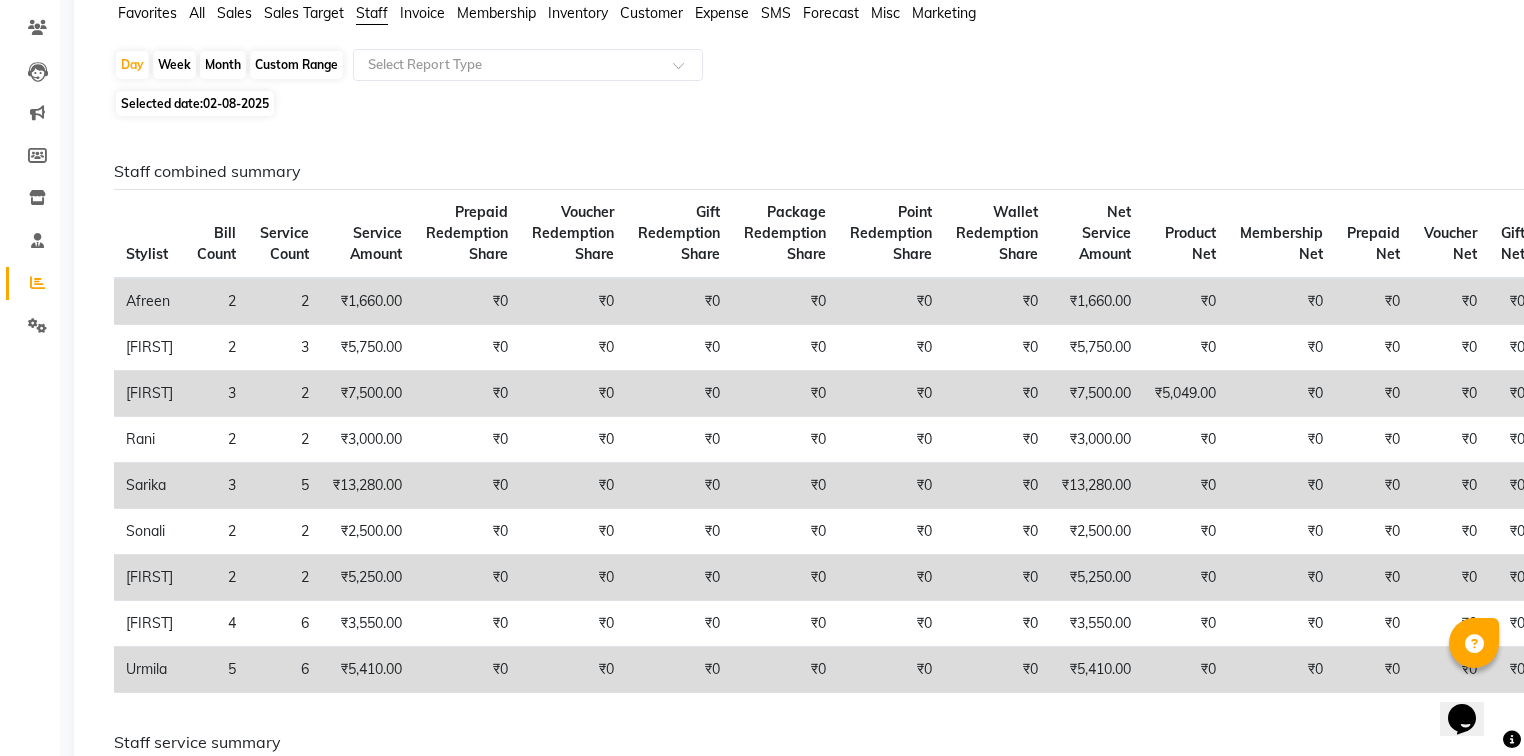 click on "Month" 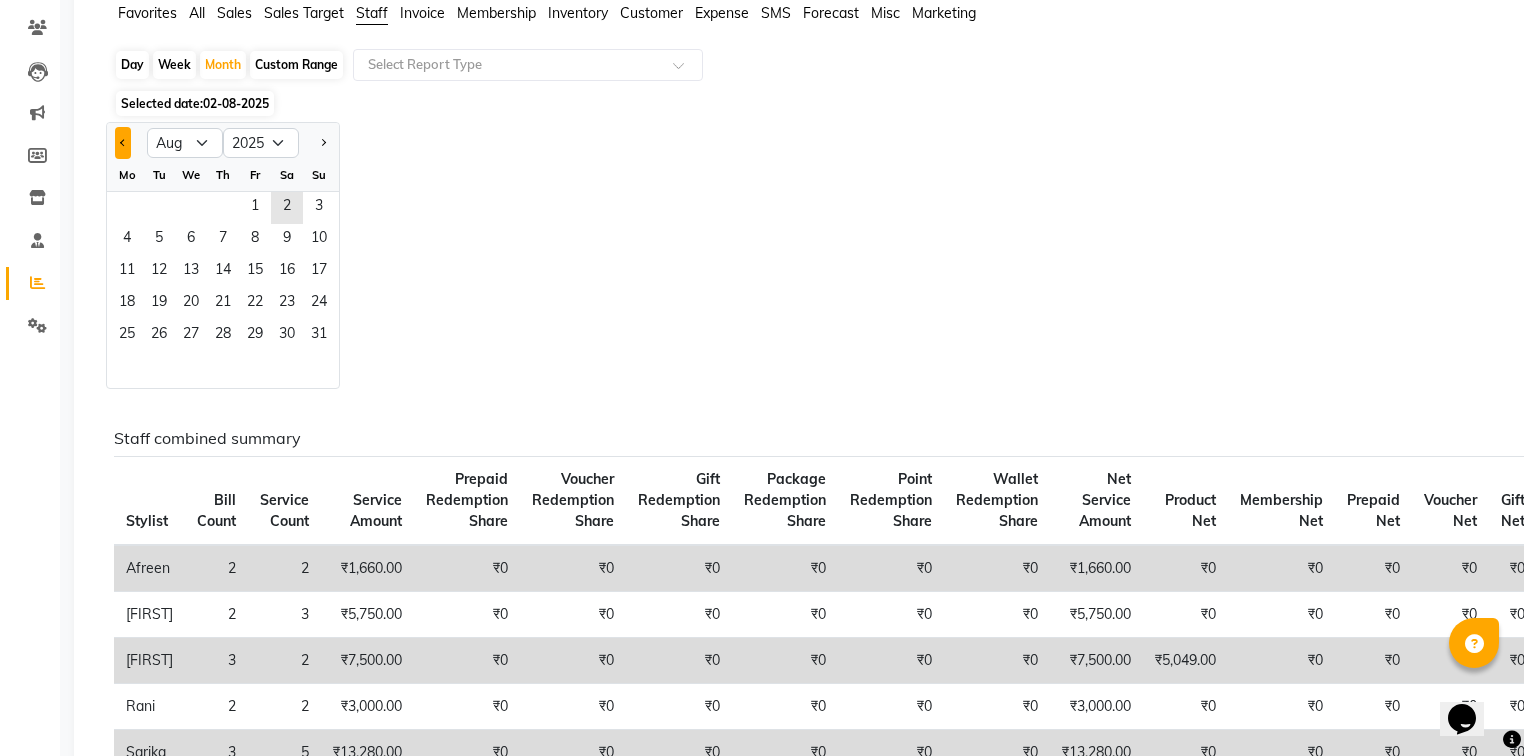 click 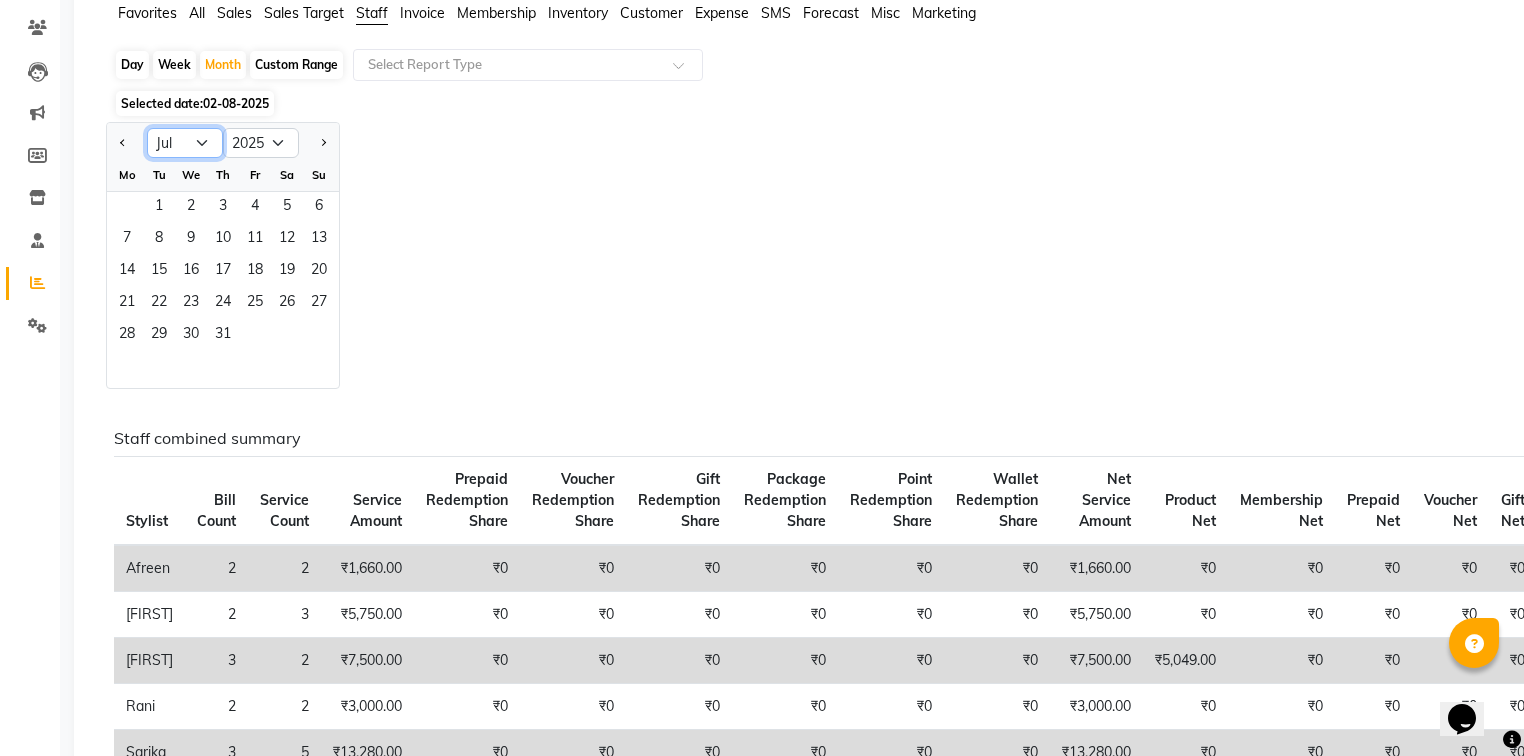 click on "Jan Feb Mar Apr May Jun Jul Aug Sep Oct Nov Dec" 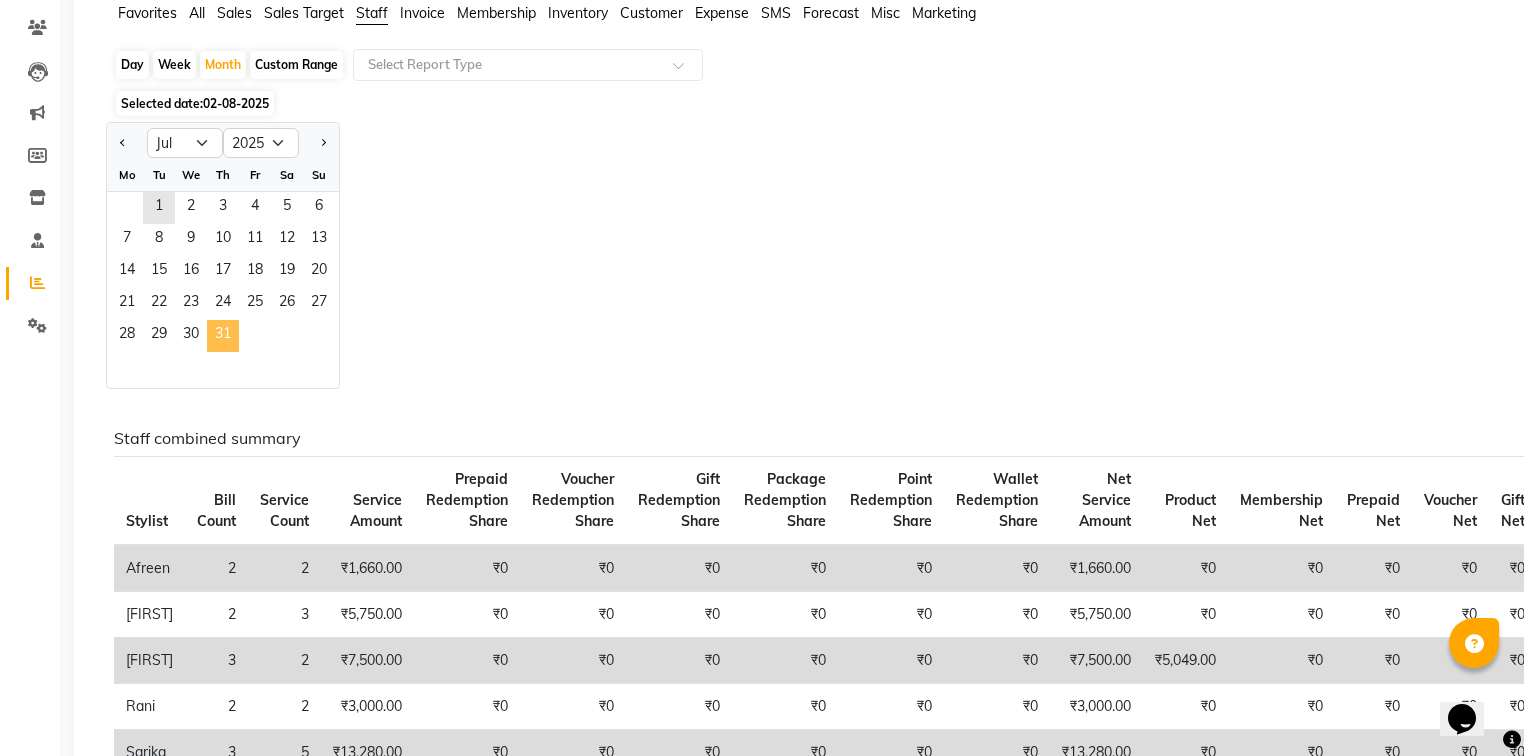 click on "31" 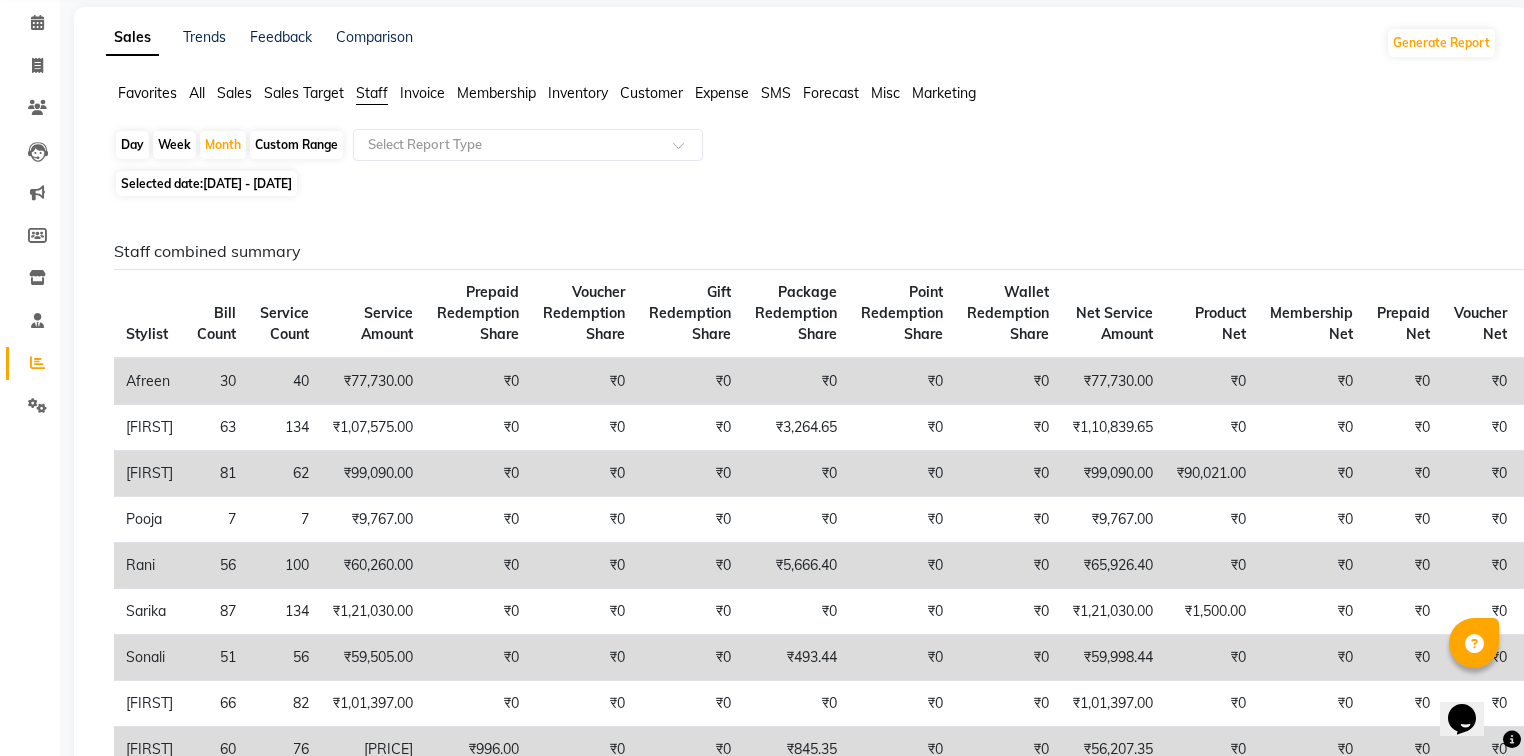 scroll, scrollTop: 160, scrollLeft: 0, axis: vertical 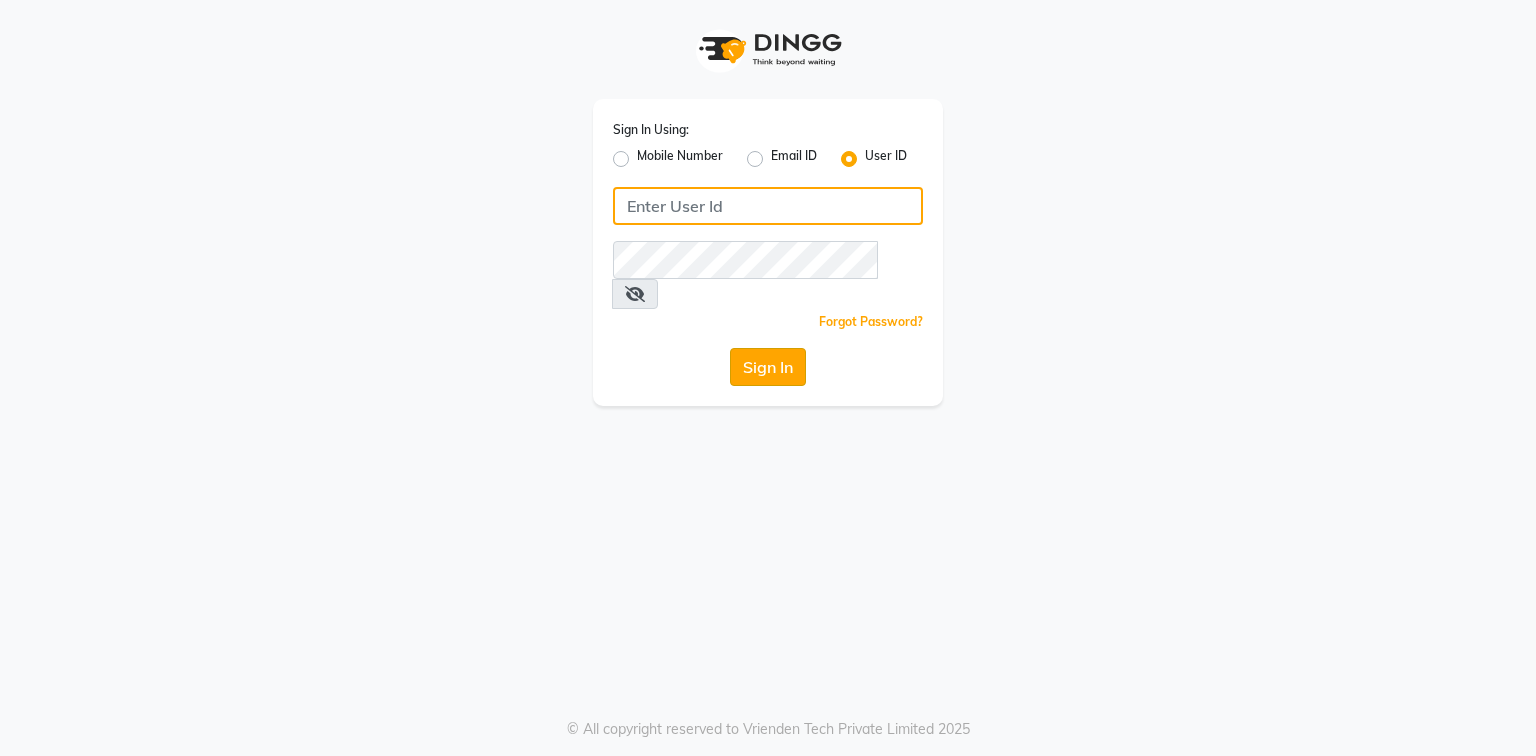 type on "[BRAND_CODE]" 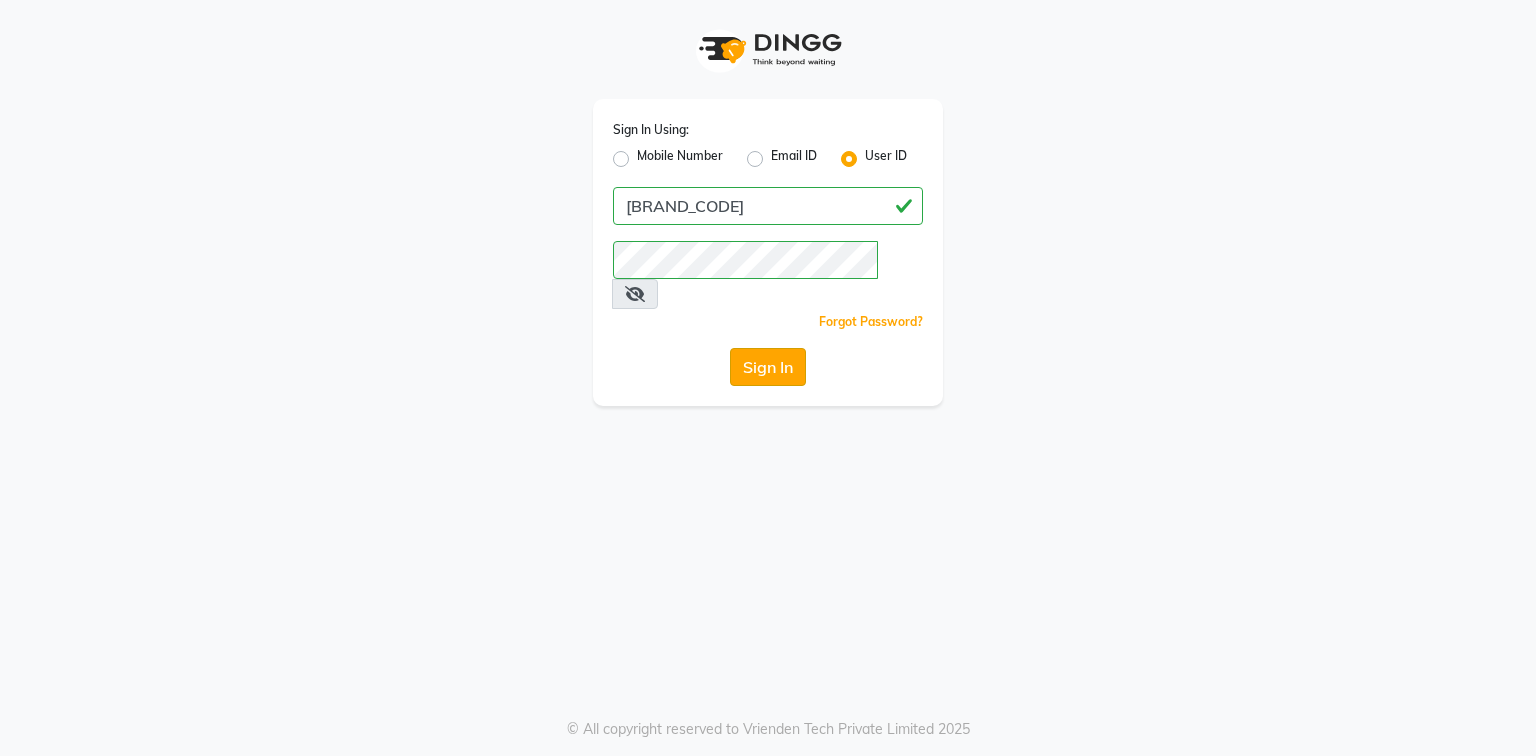 click on "Sign In" 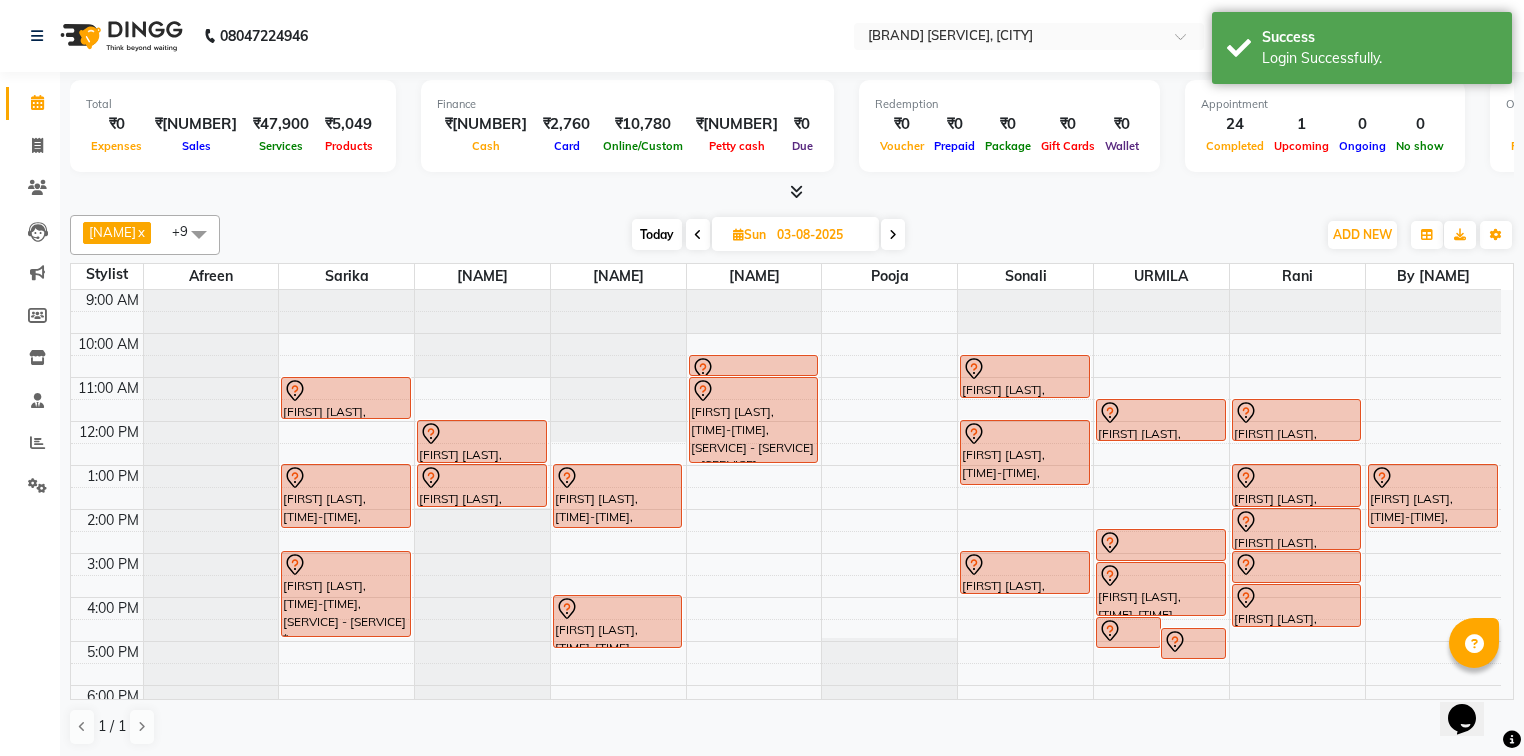scroll, scrollTop: 0, scrollLeft: 0, axis: both 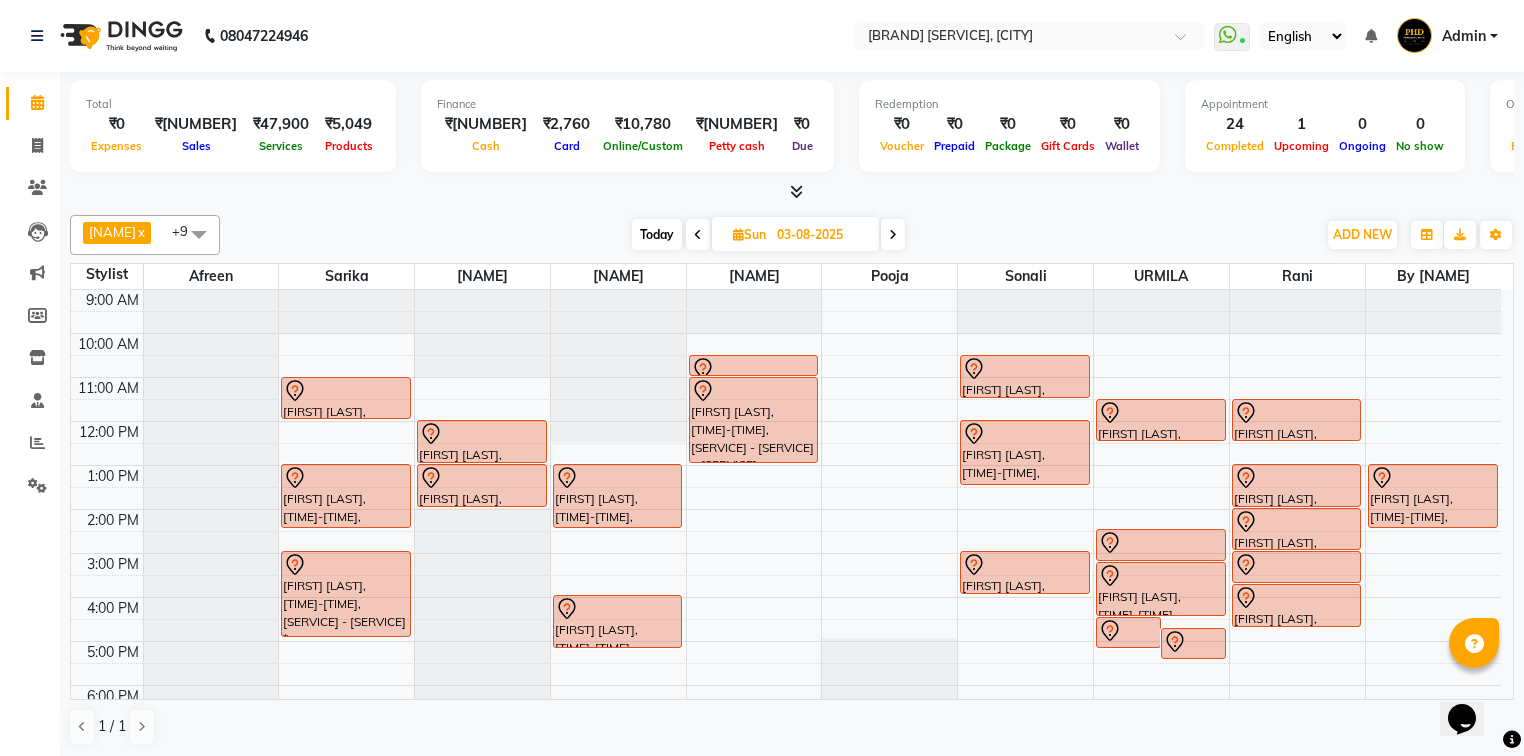 click on "Today" at bounding box center [657, 234] 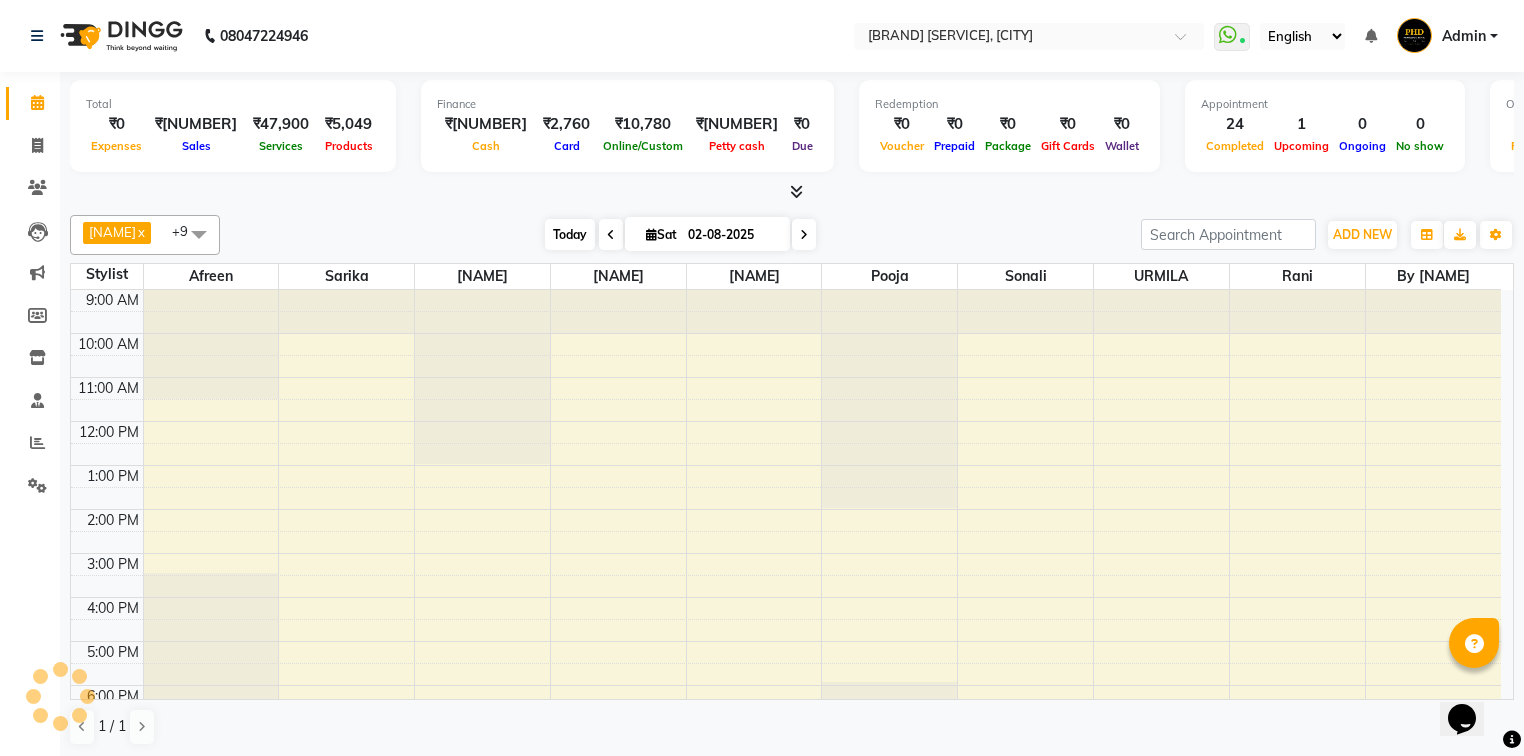 scroll, scrollTop: 112, scrollLeft: 0, axis: vertical 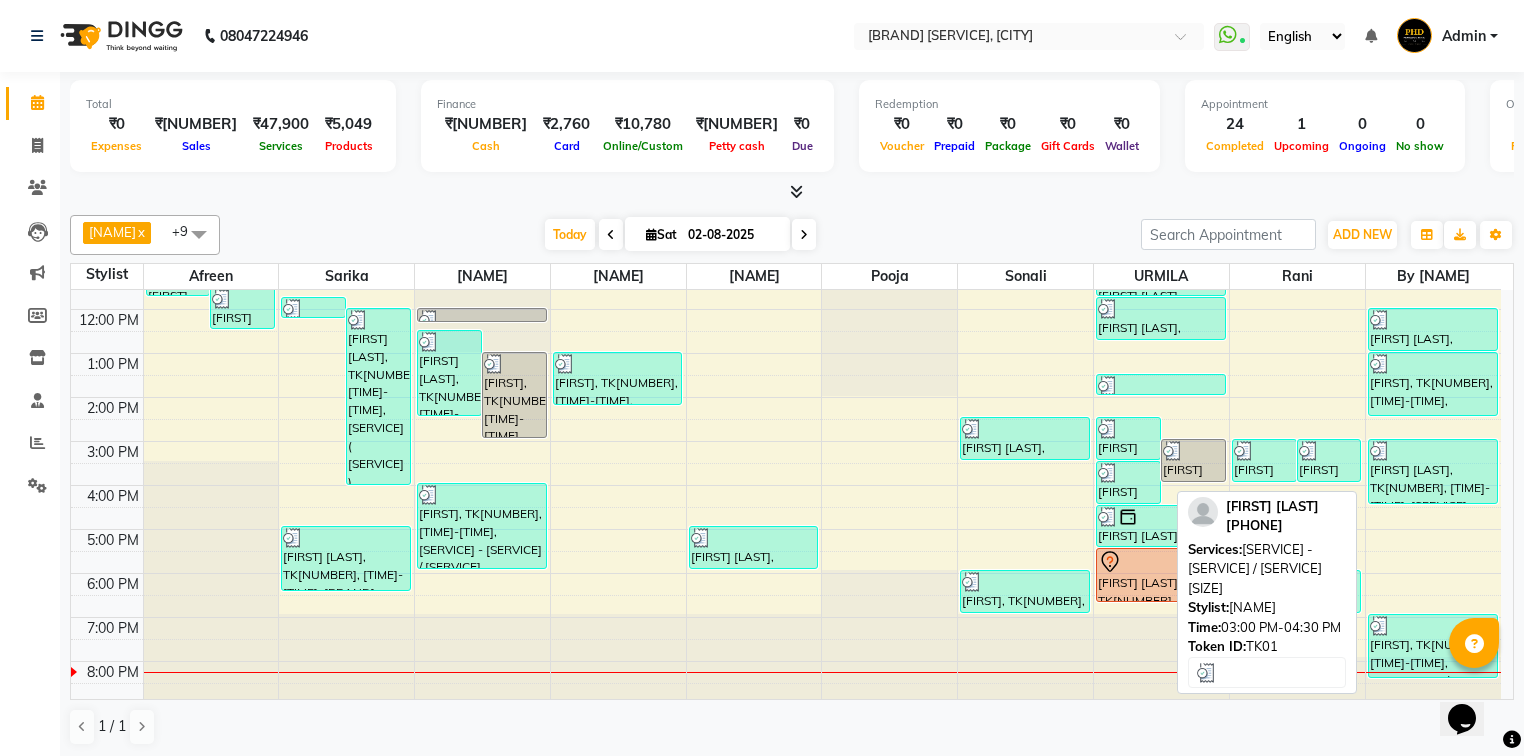 click on "[FIRST] [LAST], TK[NUMBER], [TIME]-[TIME], [SERVICE] - [SERVICE] / [SERVICE] [SIZE]" at bounding box center [1433, 471] 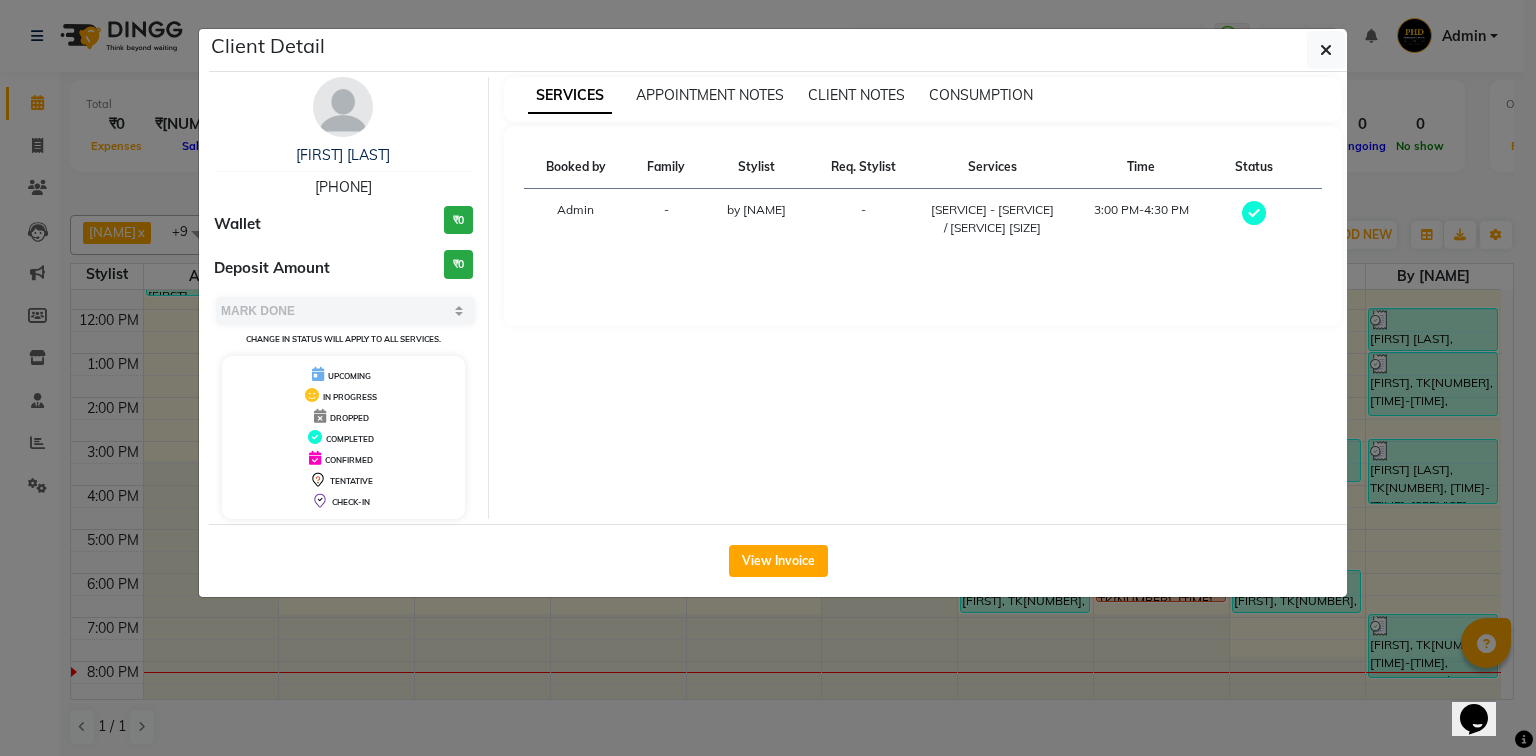 click on "Services" at bounding box center [992, 167] 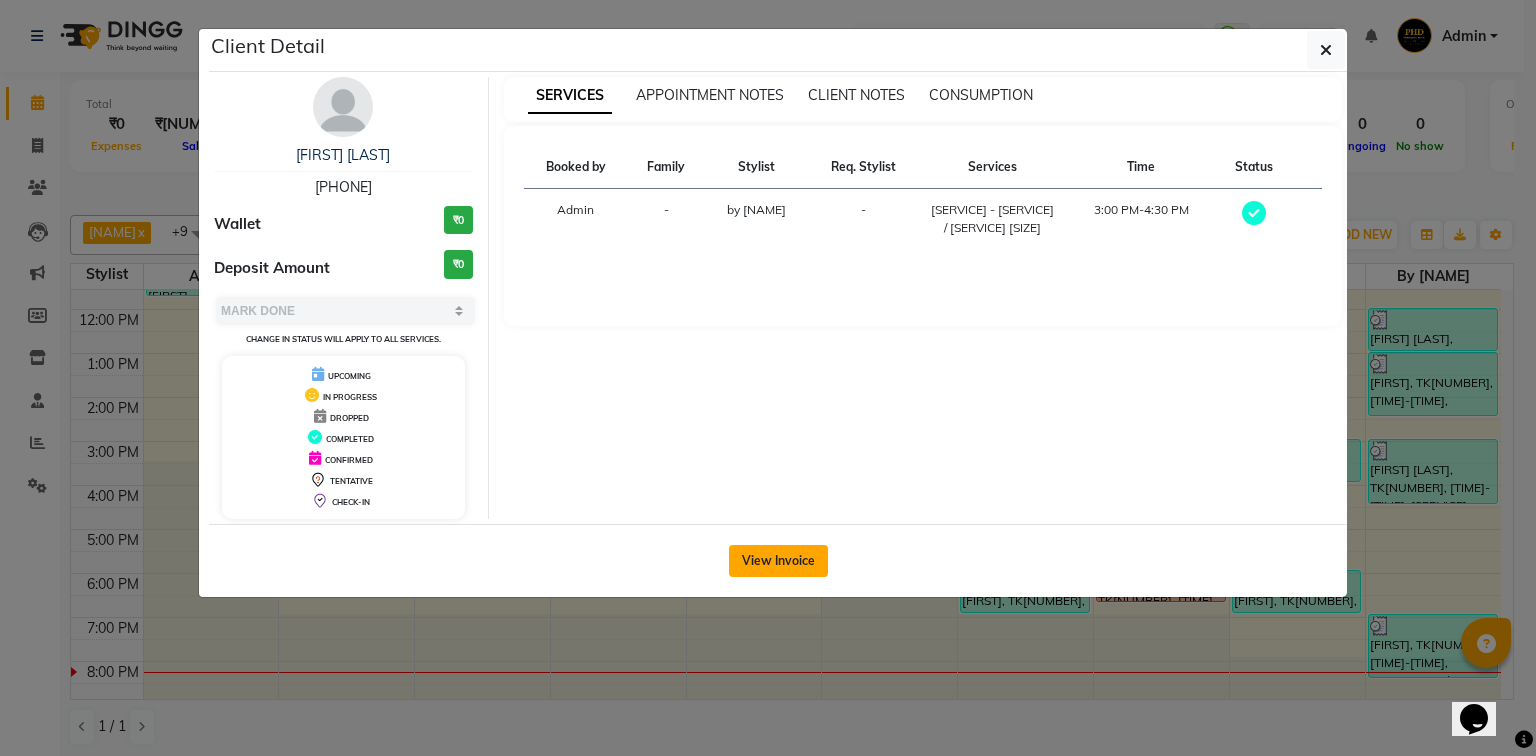 click on "View Invoice" 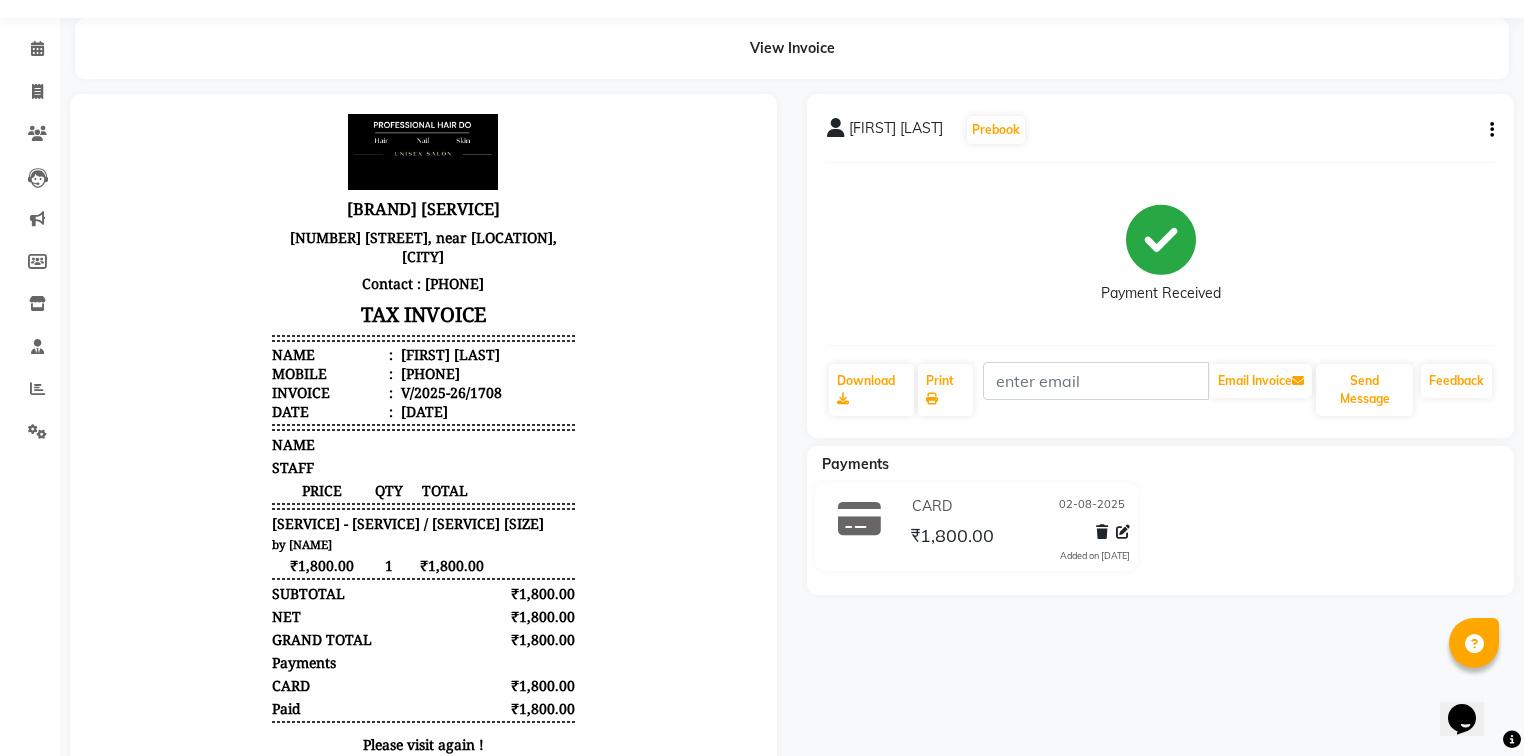 scroll, scrollTop: 80, scrollLeft: 0, axis: vertical 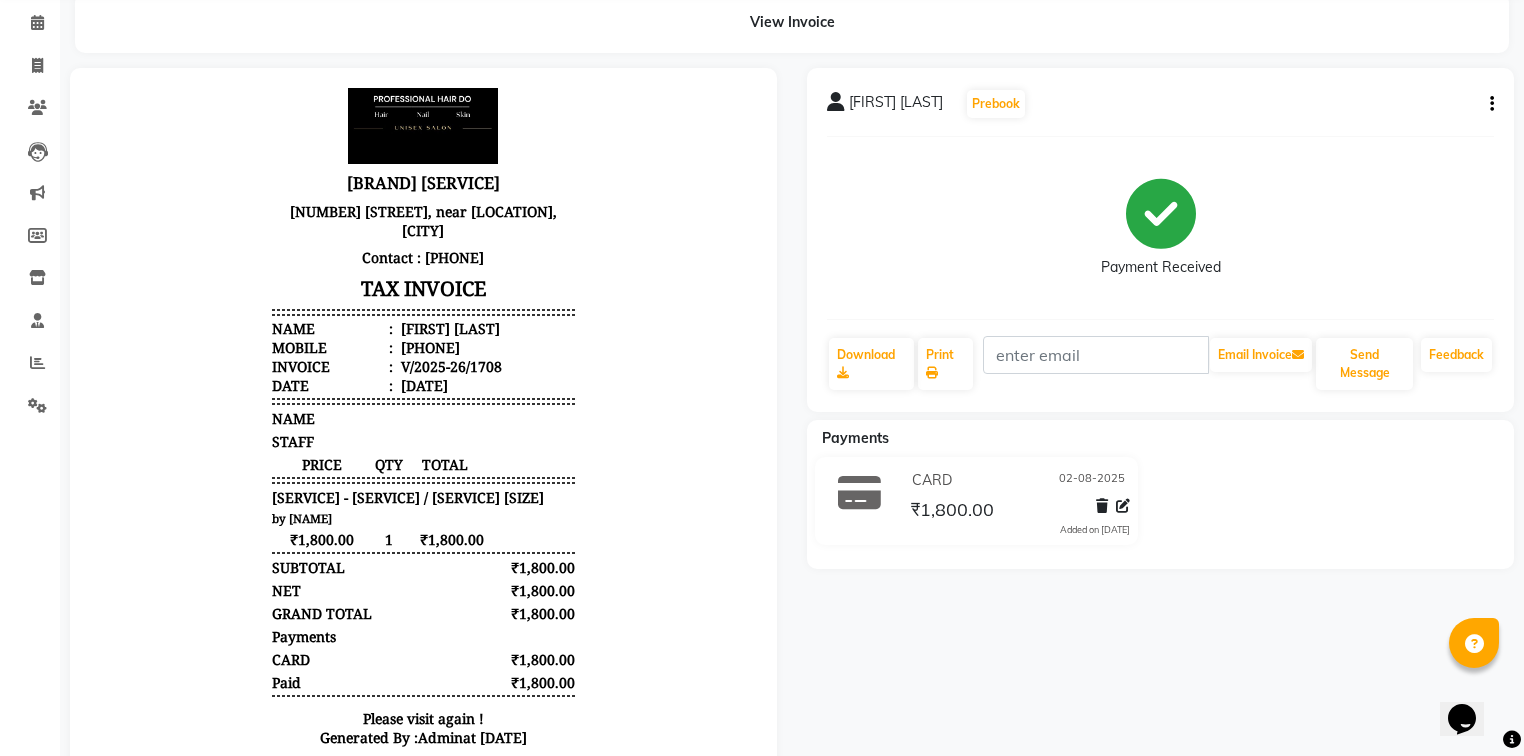 click on "QTY" at bounding box center [388, 464] 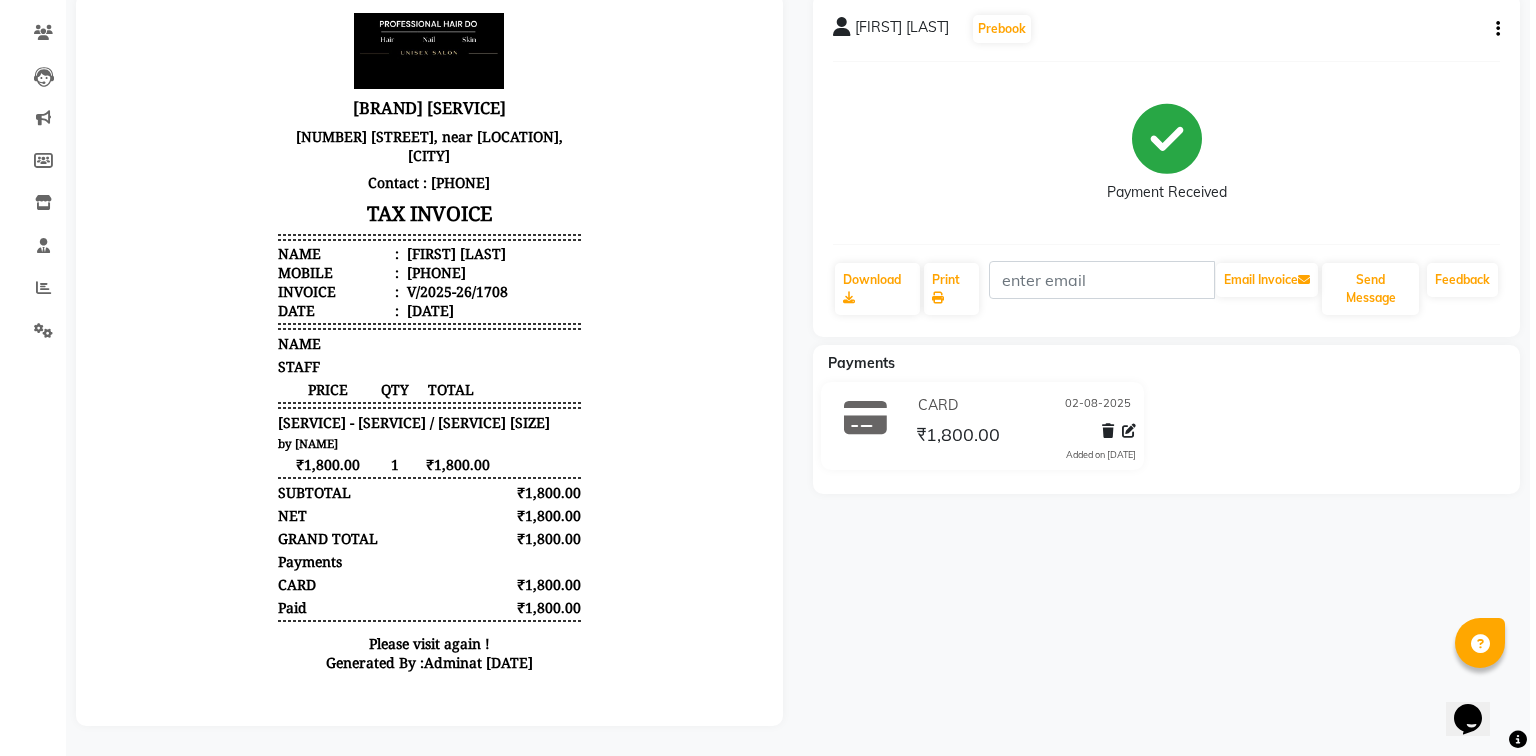 scroll, scrollTop: 166, scrollLeft: 0, axis: vertical 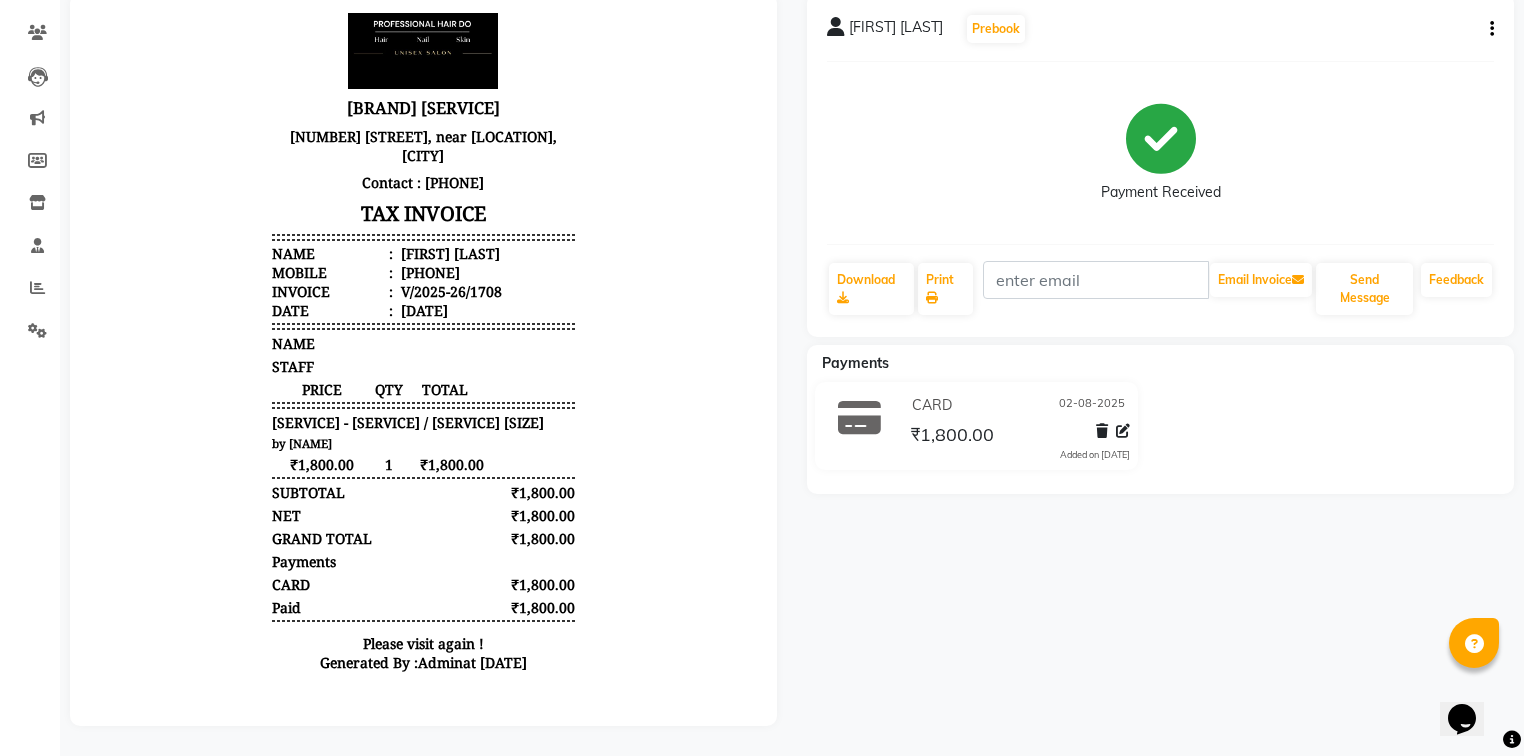 click on "NAME" at bounding box center (423, 343) 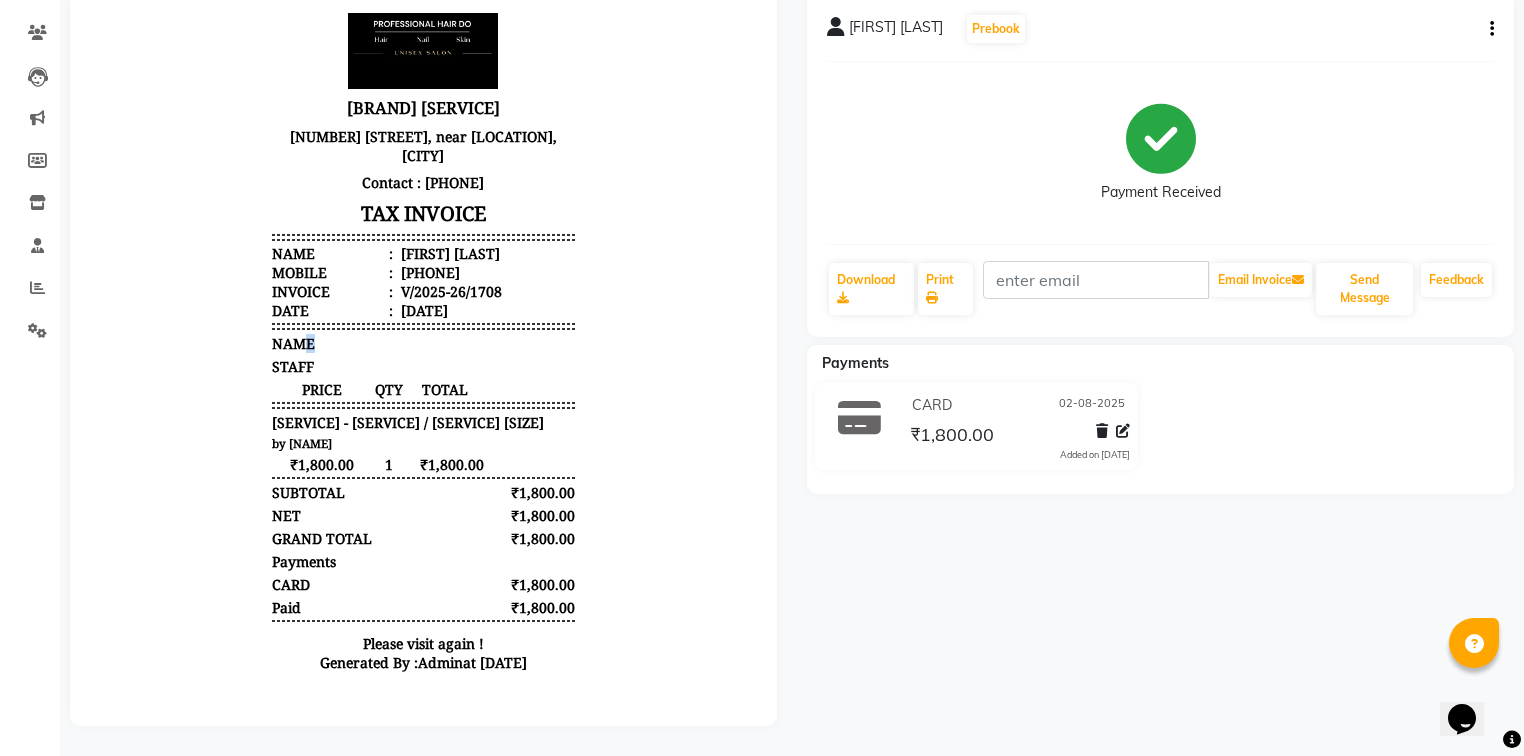 click on "NAME" at bounding box center [293, 343] 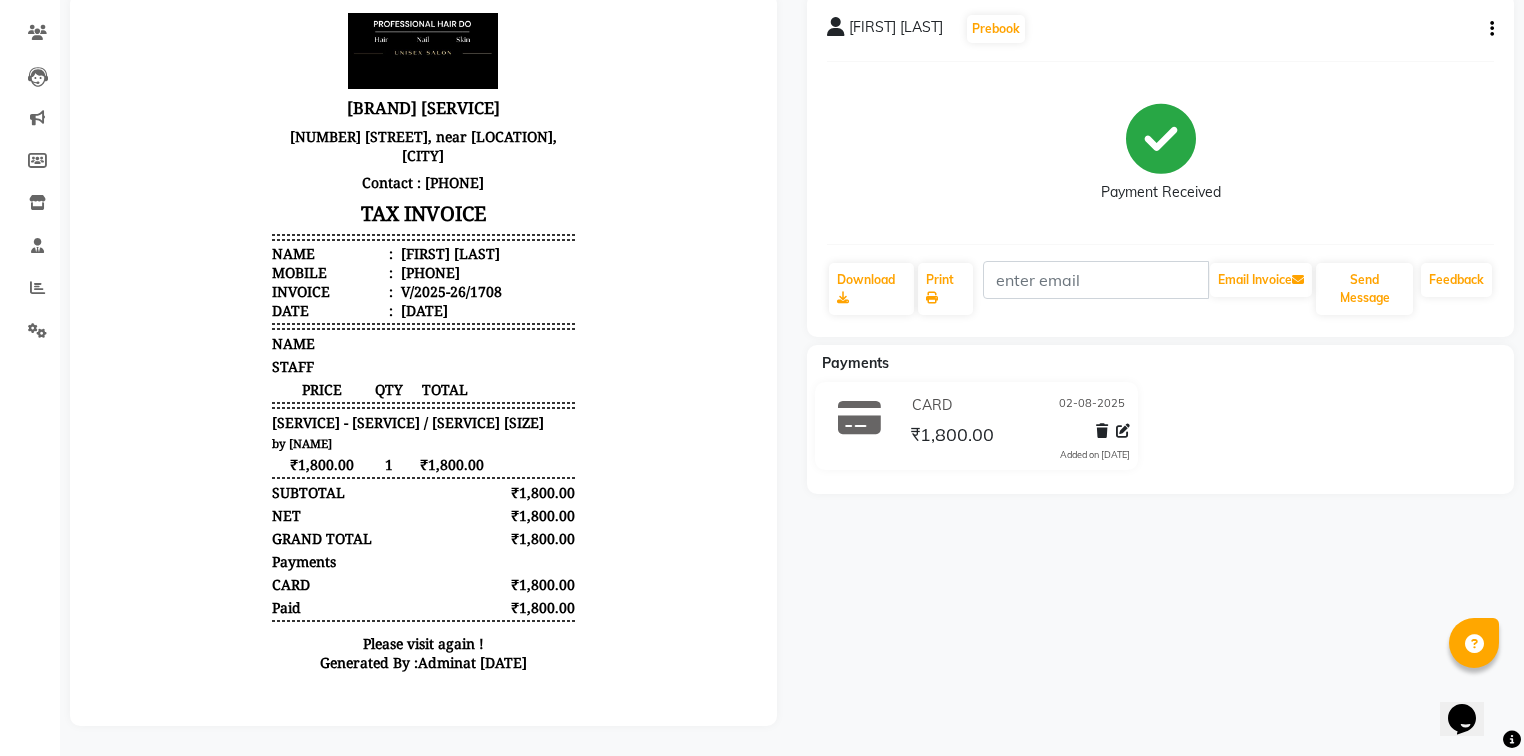 click on "STAFF" at bounding box center (423, 366) 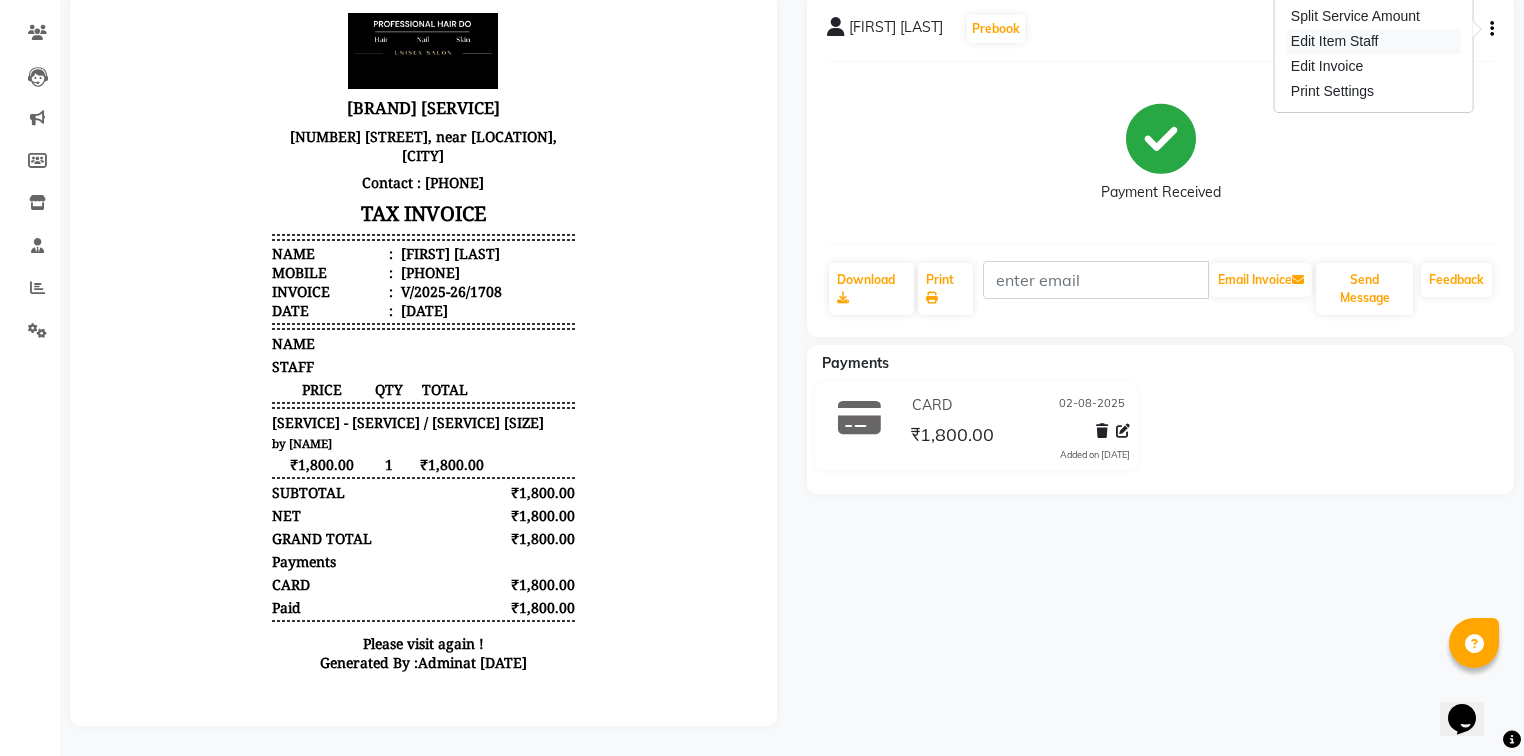 click on "Edit Item Staff" at bounding box center [1374, 41] 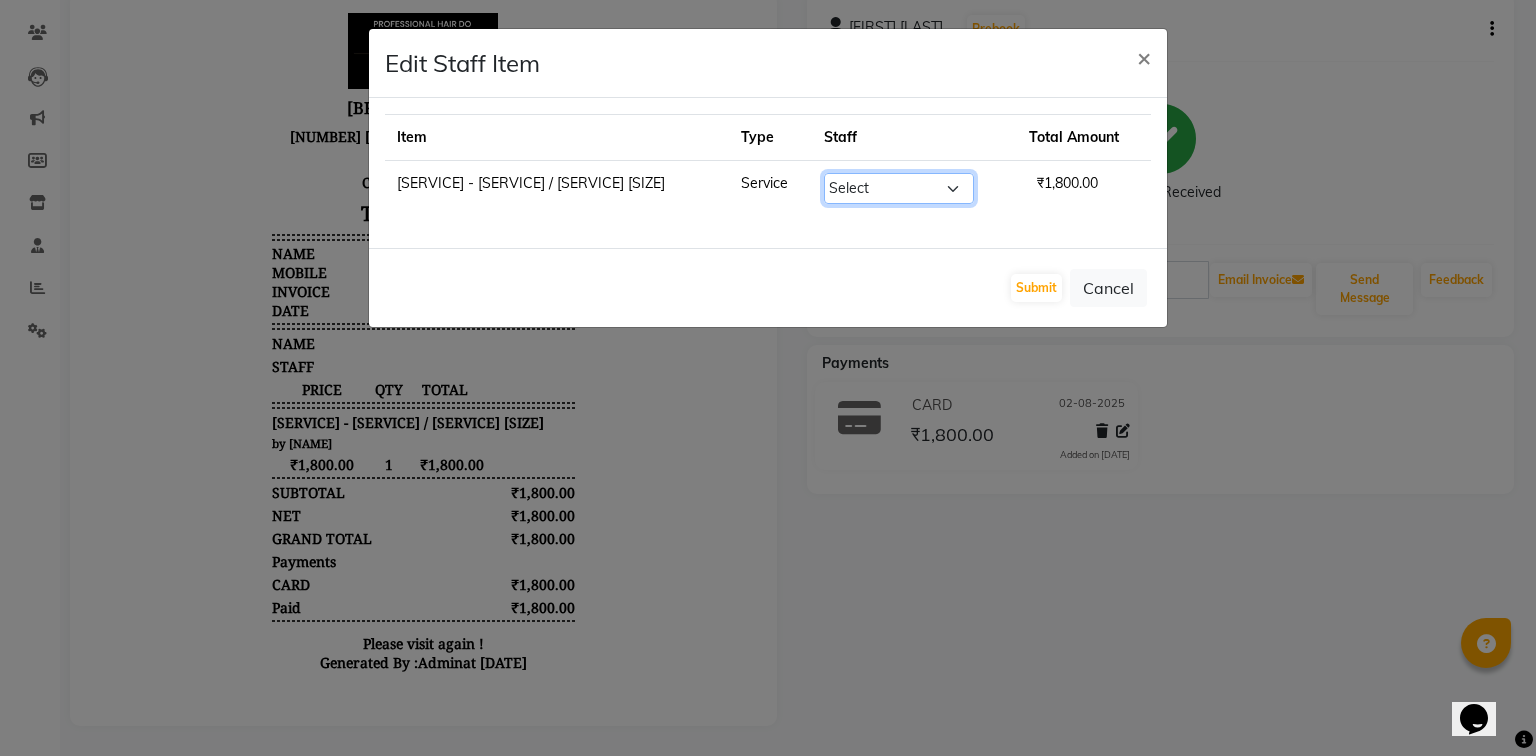 click on "Select  [NAME]   [NAME]   [NAME]   [NAME]   [NAME]   [NAME]   [NAME]   [NAME]    [NAME]   [NAME]   [NAME]    [NAME]    [NAME]   [NAME]   [NAME]   [NAME]   [NAME]   [NAME]   [NAME]" 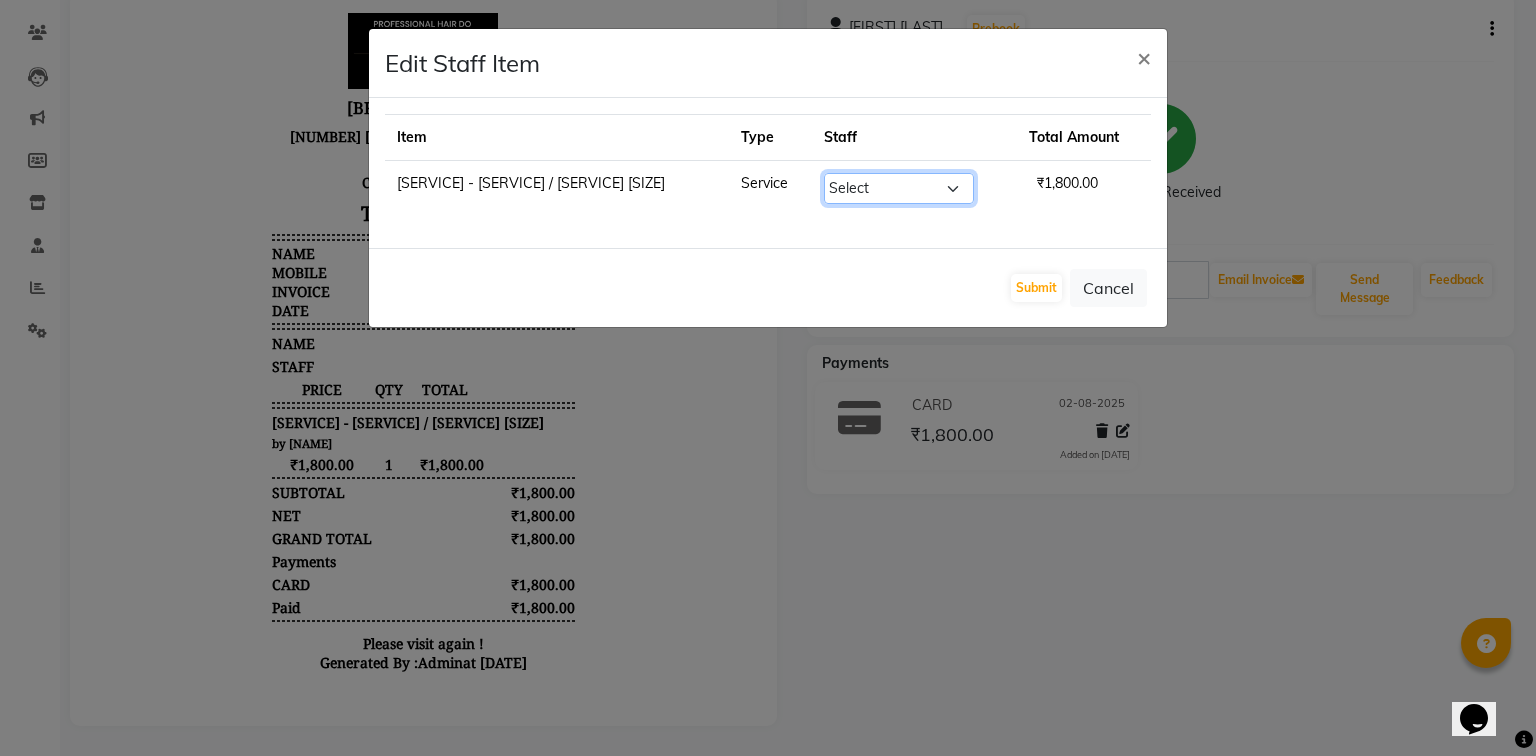 click on "Select  [NAME]   [NAME]   [NAME]   [NAME]   [NAME]   [NAME]   [NAME]   [NAME]    [NAME]   [NAME]   [NAME]    [NAME]    [NAME]   [NAME]   [NAME]   [NAME]   [NAME]   [NAME]   [NAME]" 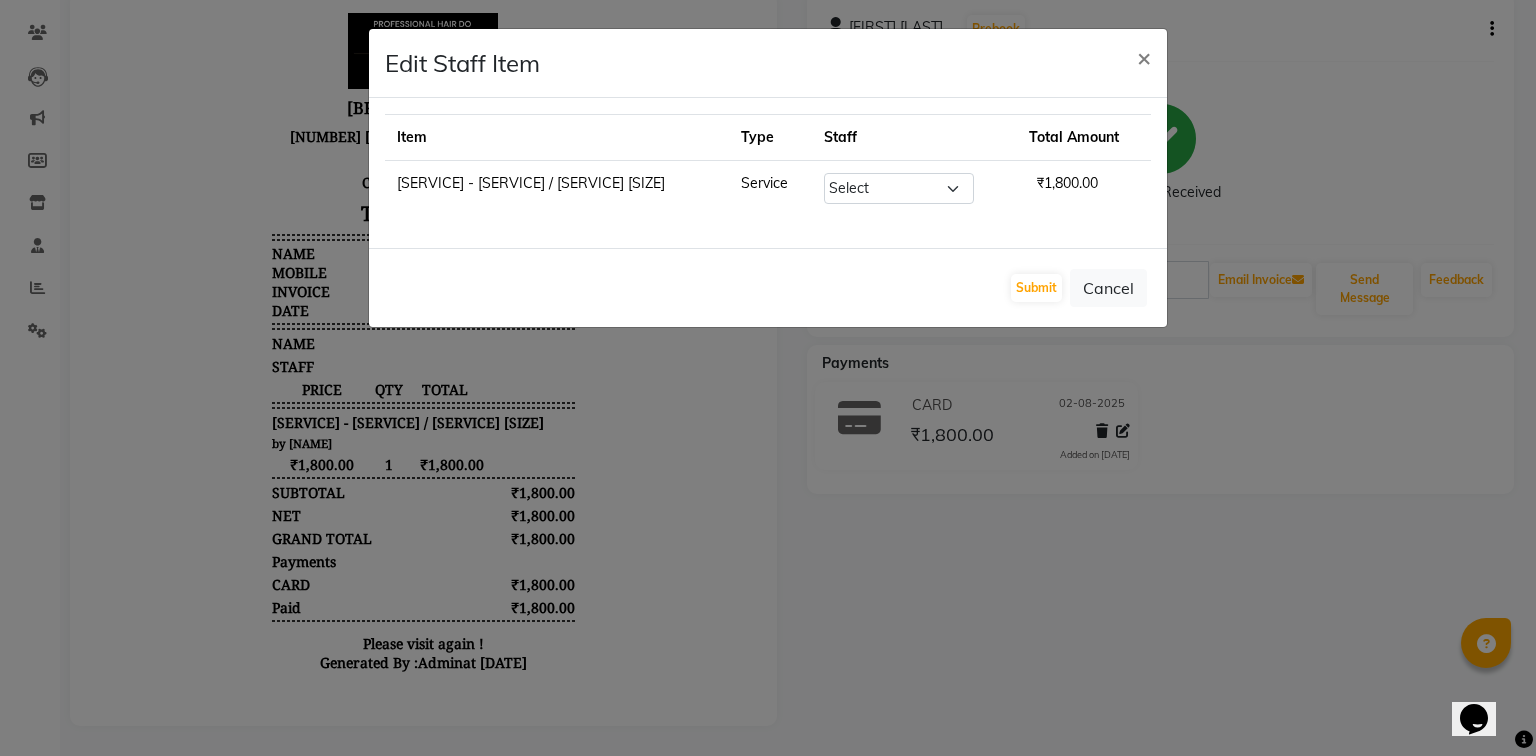 click on "Staff" 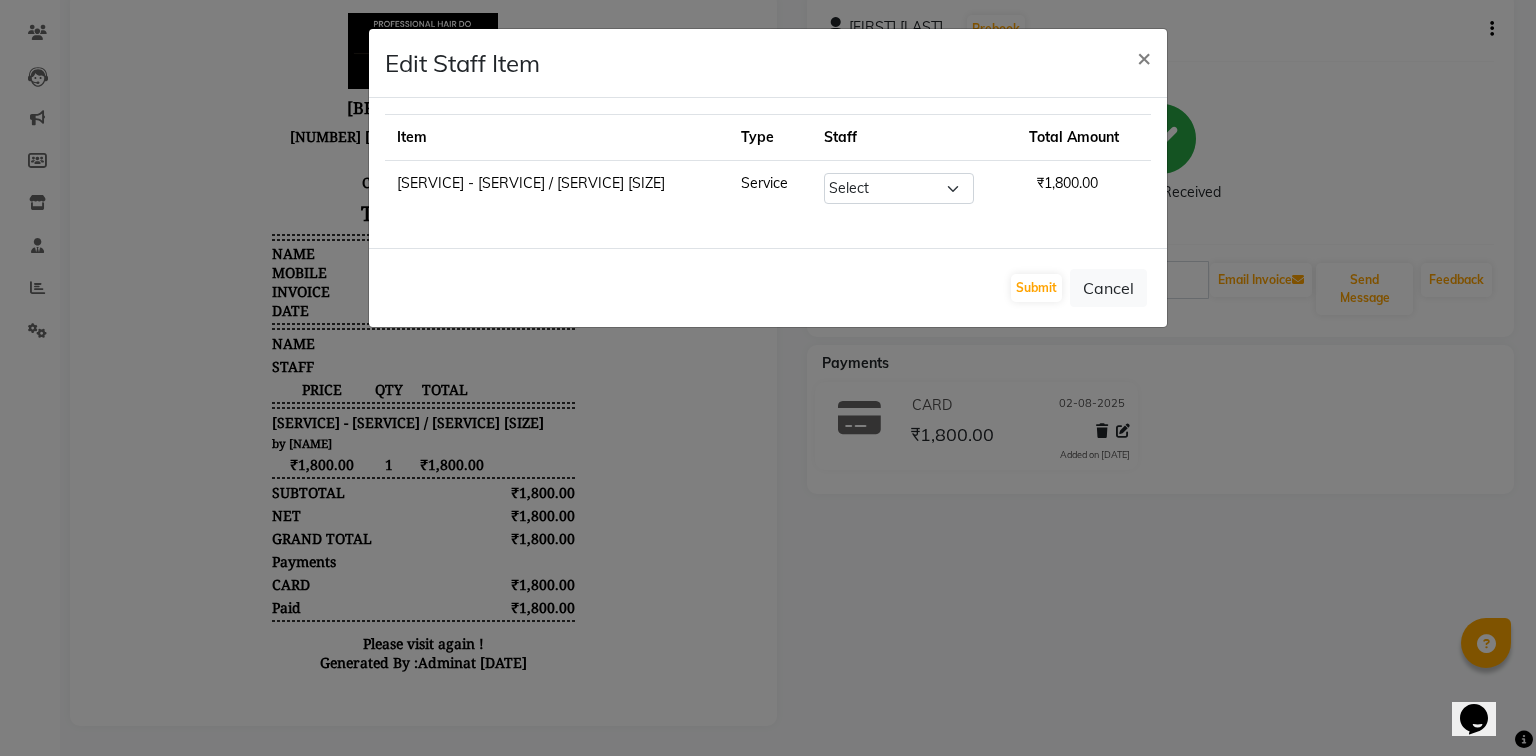 click on "Service" 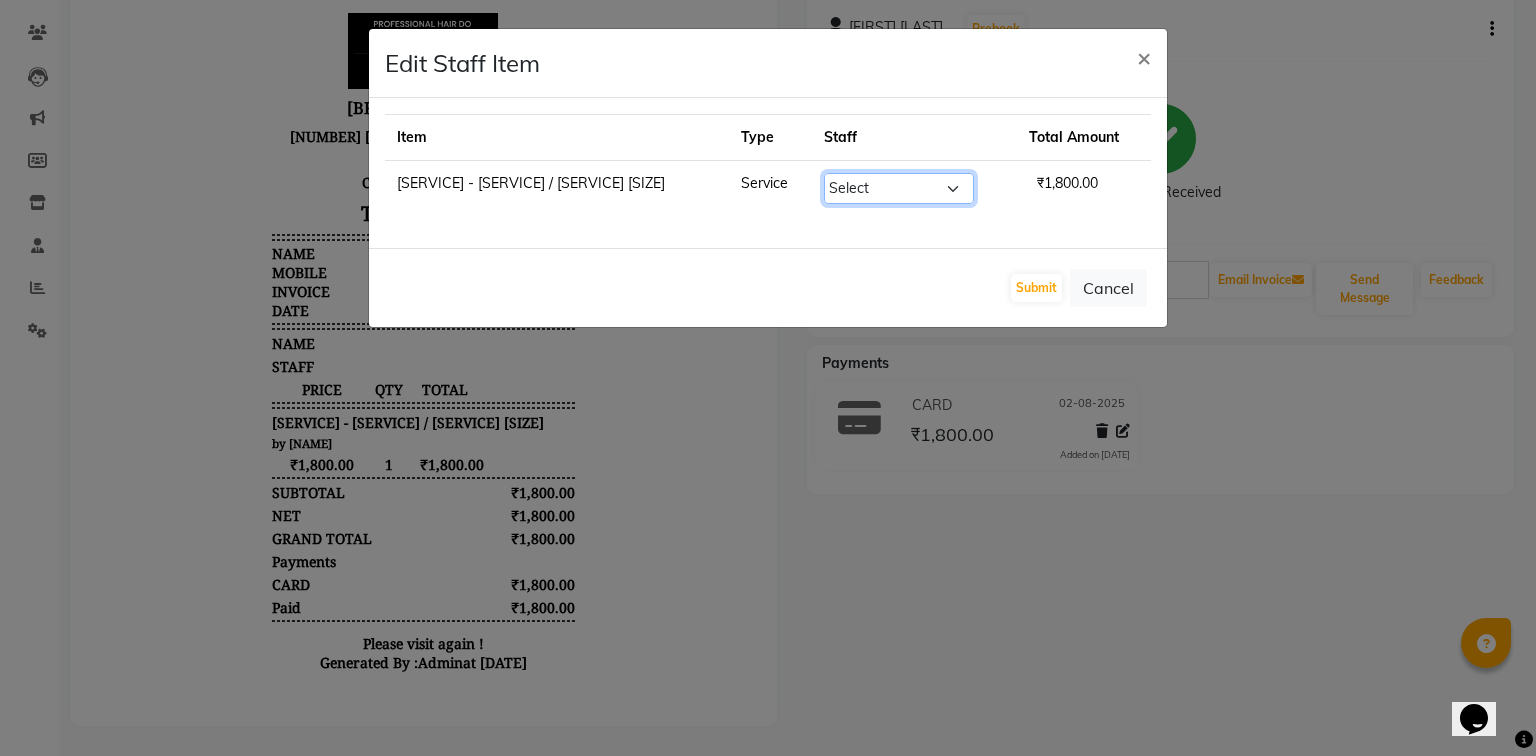 click on "Select  [NAME]   [NAME]   [NAME]   [NAME]   [NAME]   [NAME]   [NAME]   [NAME]    [NAME]   [NAME]   [NAME]    [NAME]    [NAME]   [NAME]   [NAME]   [NAME]   [NAME]   [NAME]   [NAME]" 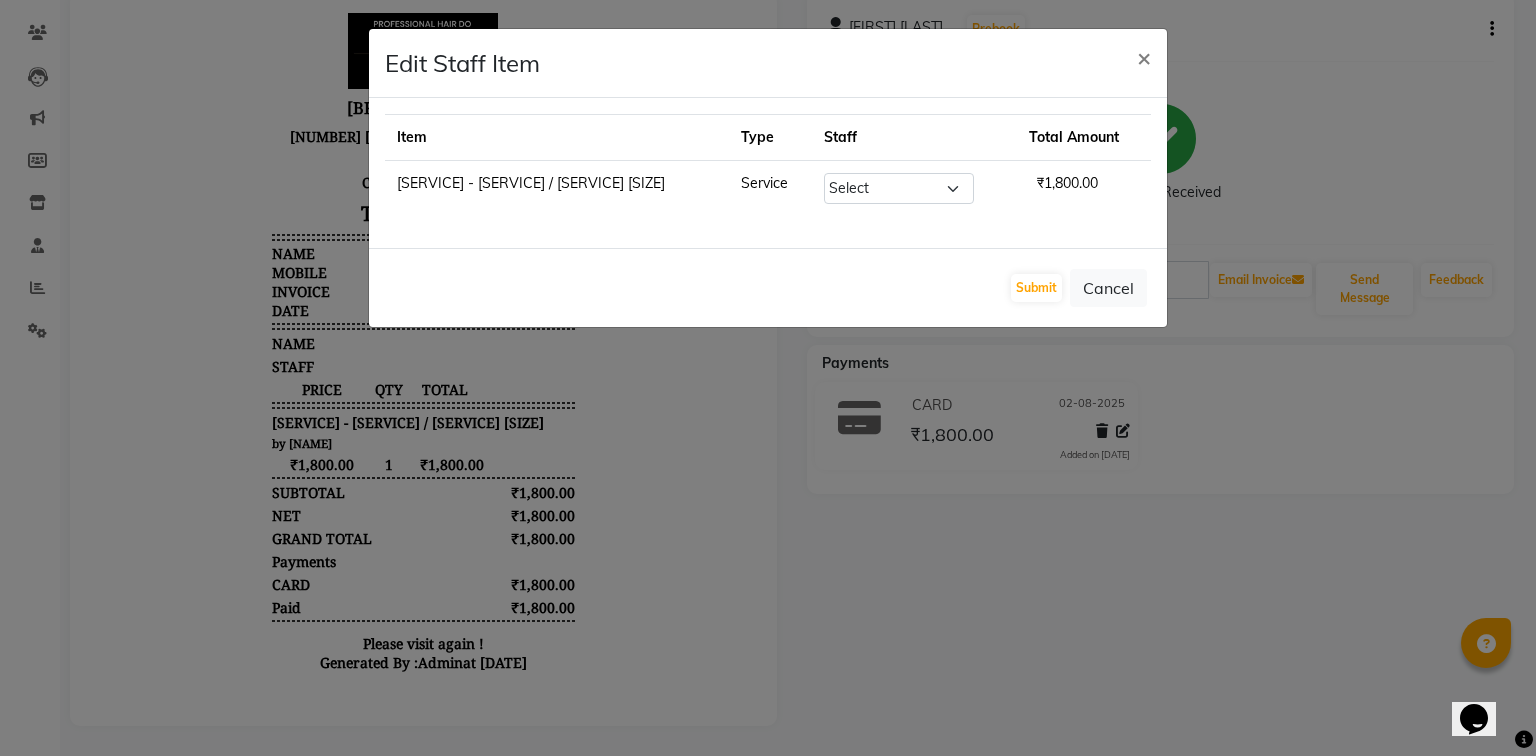 click on "Staff" 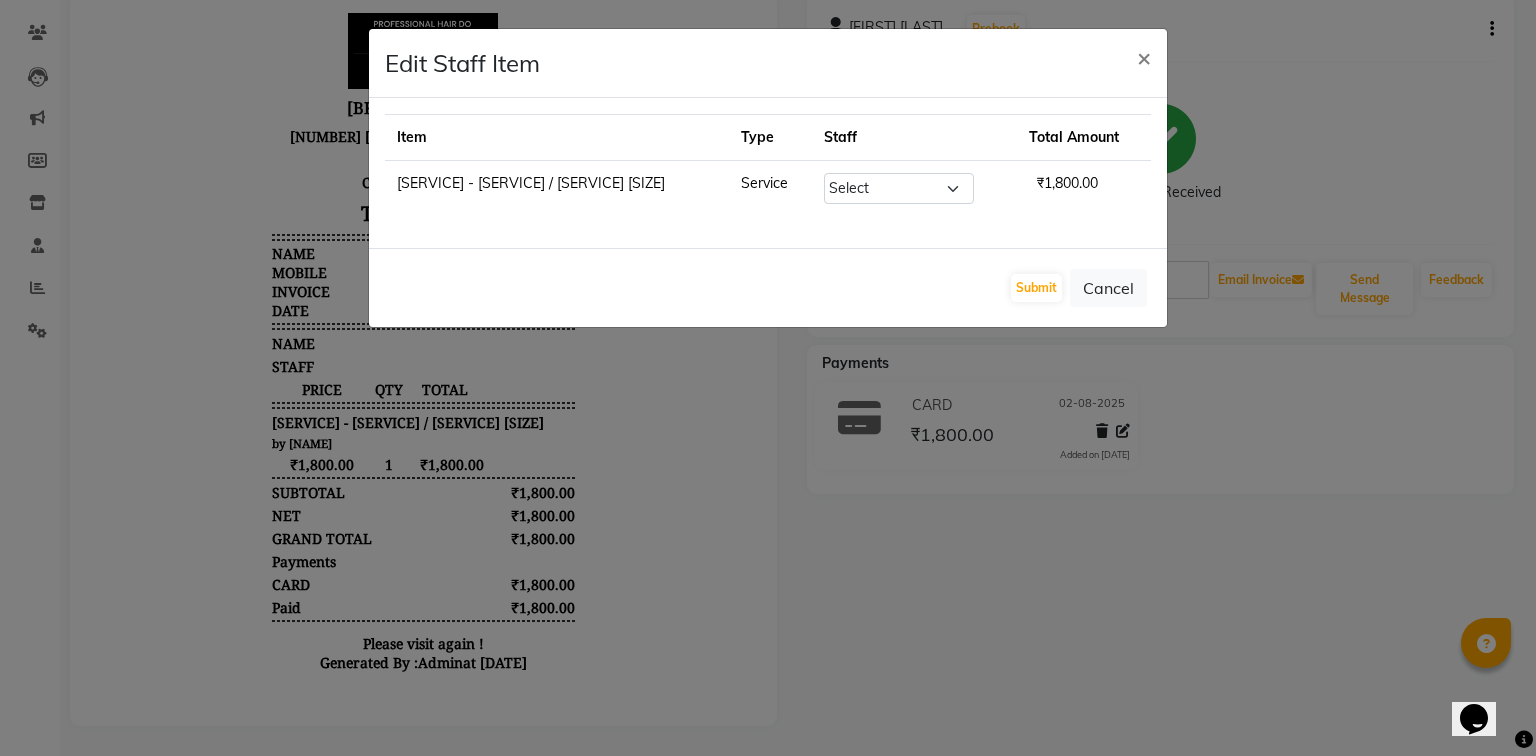 click on "[SERVICE] - [SERVICE] / [SERVICE] [SIZE]" 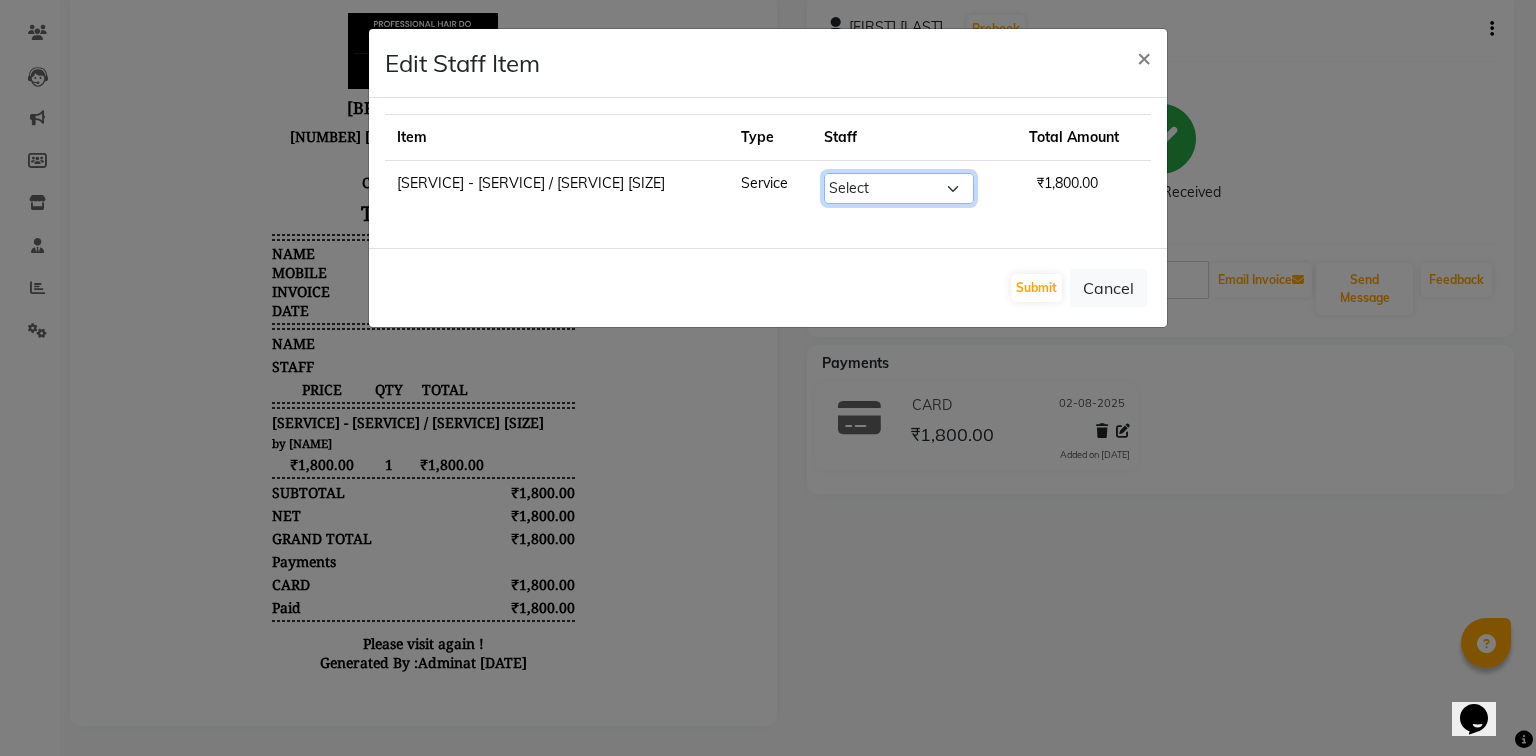 click on "Select  [NAME]   [NAME]   [NAME]   [NAME]   [NAME]   [NAME]   [NAME]   [NAME]    [NAME]   [NAME]   [NAME]    [NAME]    [NAME]   [NAME]   [NAME]   [NAME]   [NAME]   [NAME]   [NAME]" 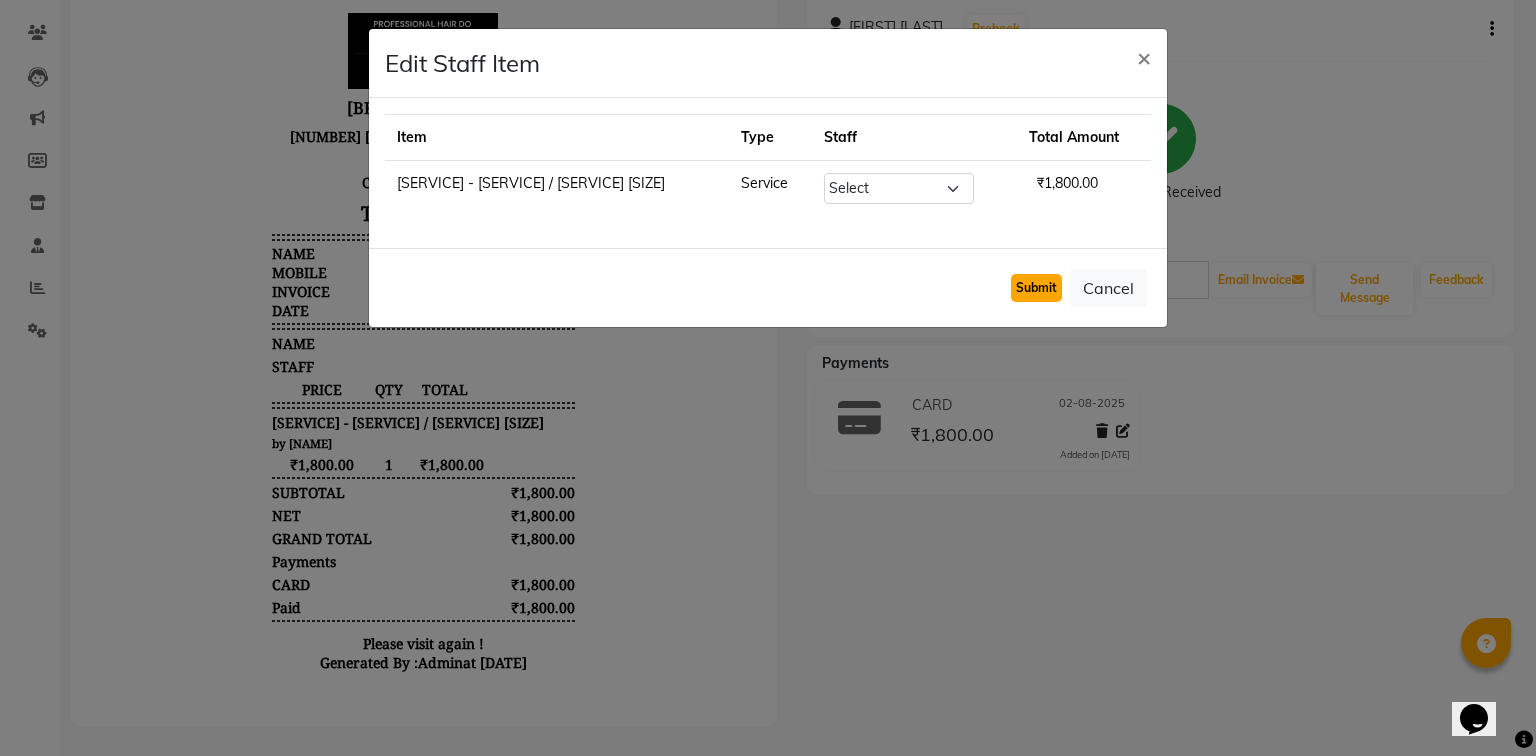 click on "Submit" 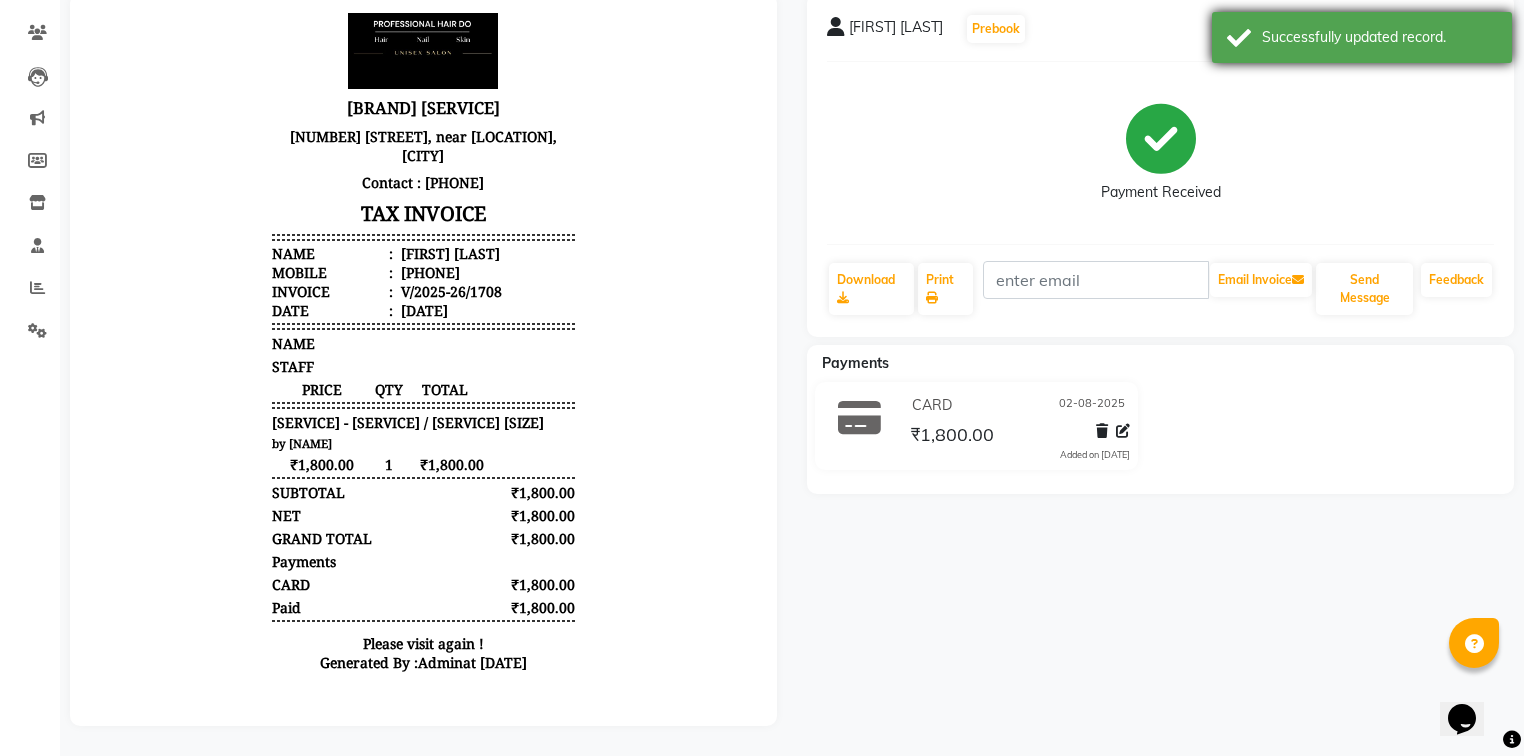 click on "Successfully updated record." at bounding box center (1362, 37) 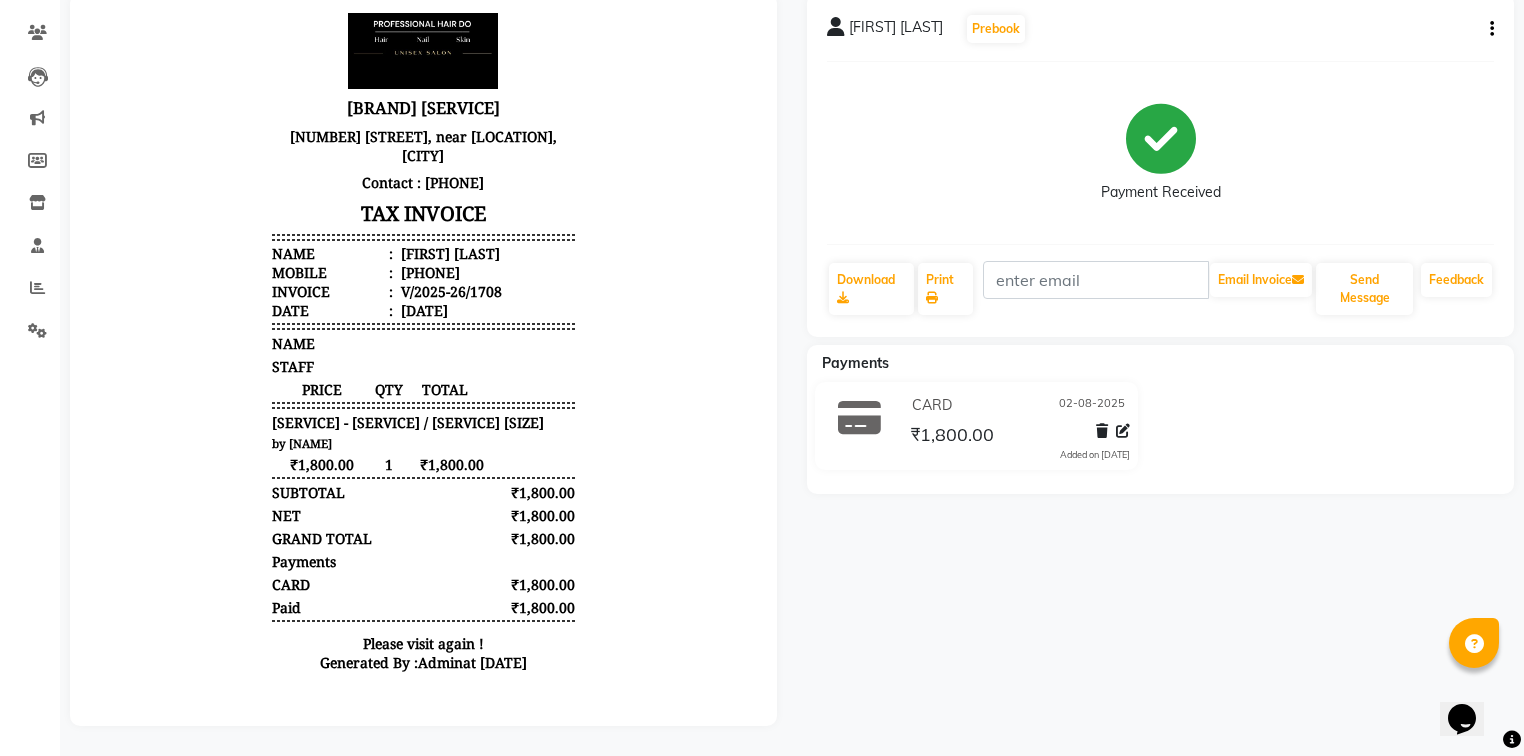 click 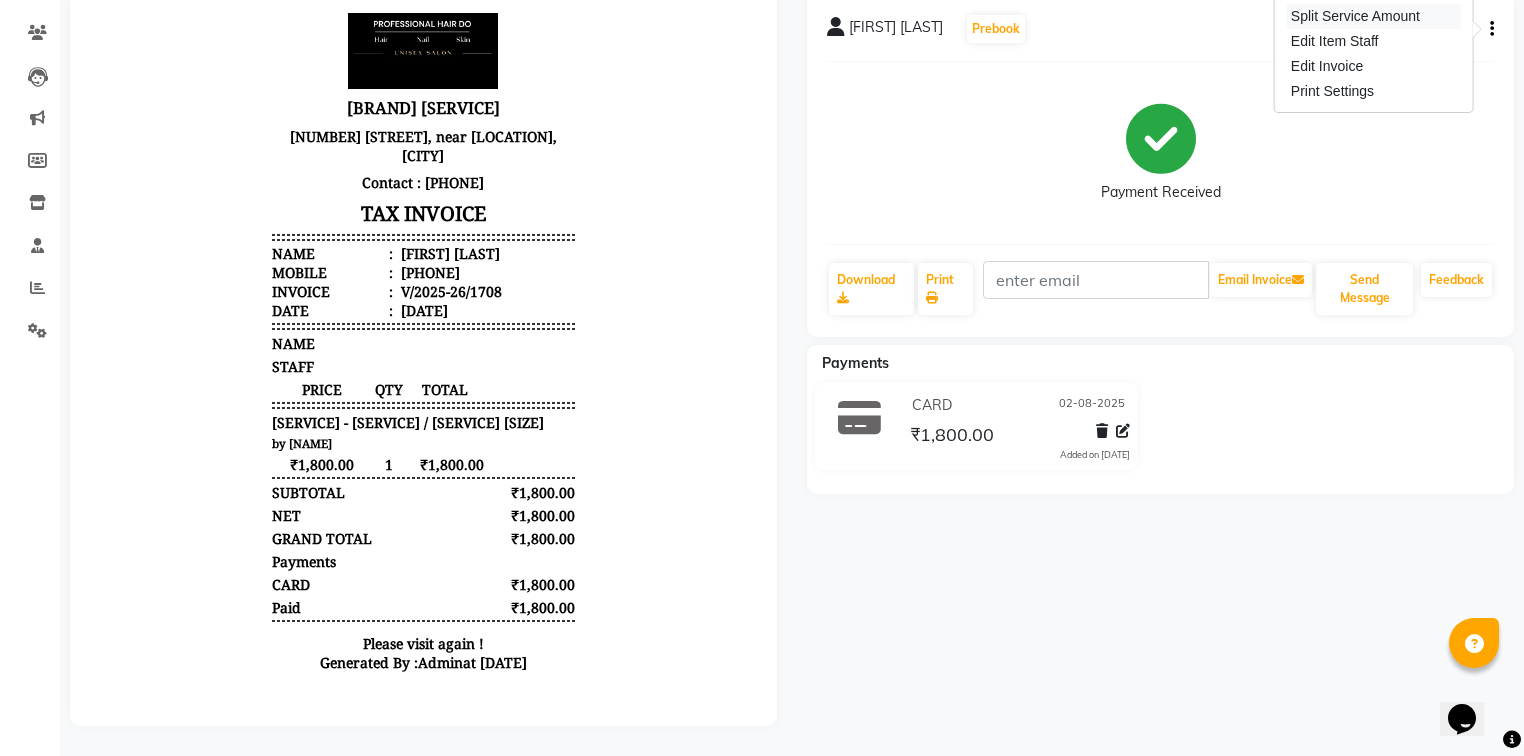 click on "Split Service Amount" at bounding box center [1374, 16] 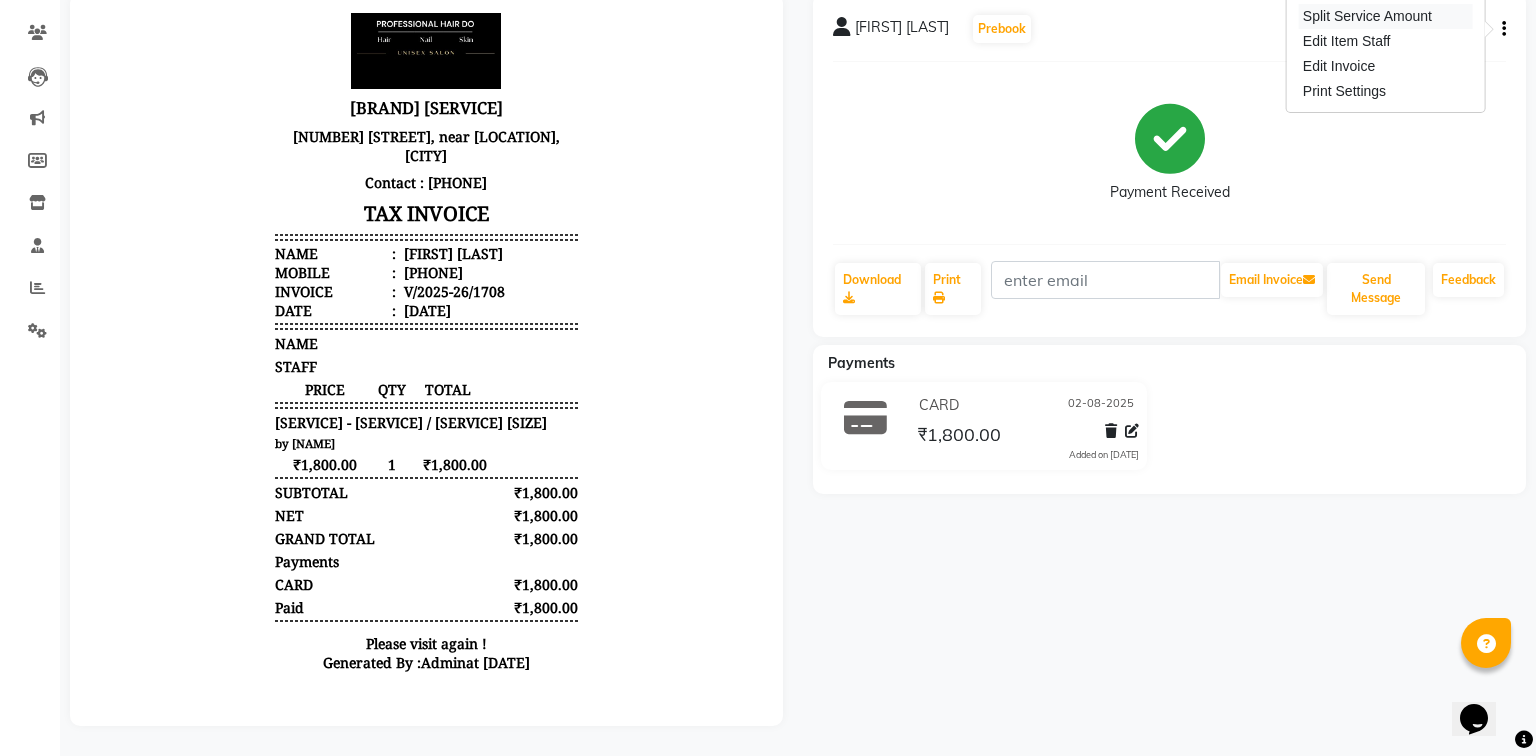 select on "[NUMBER]" 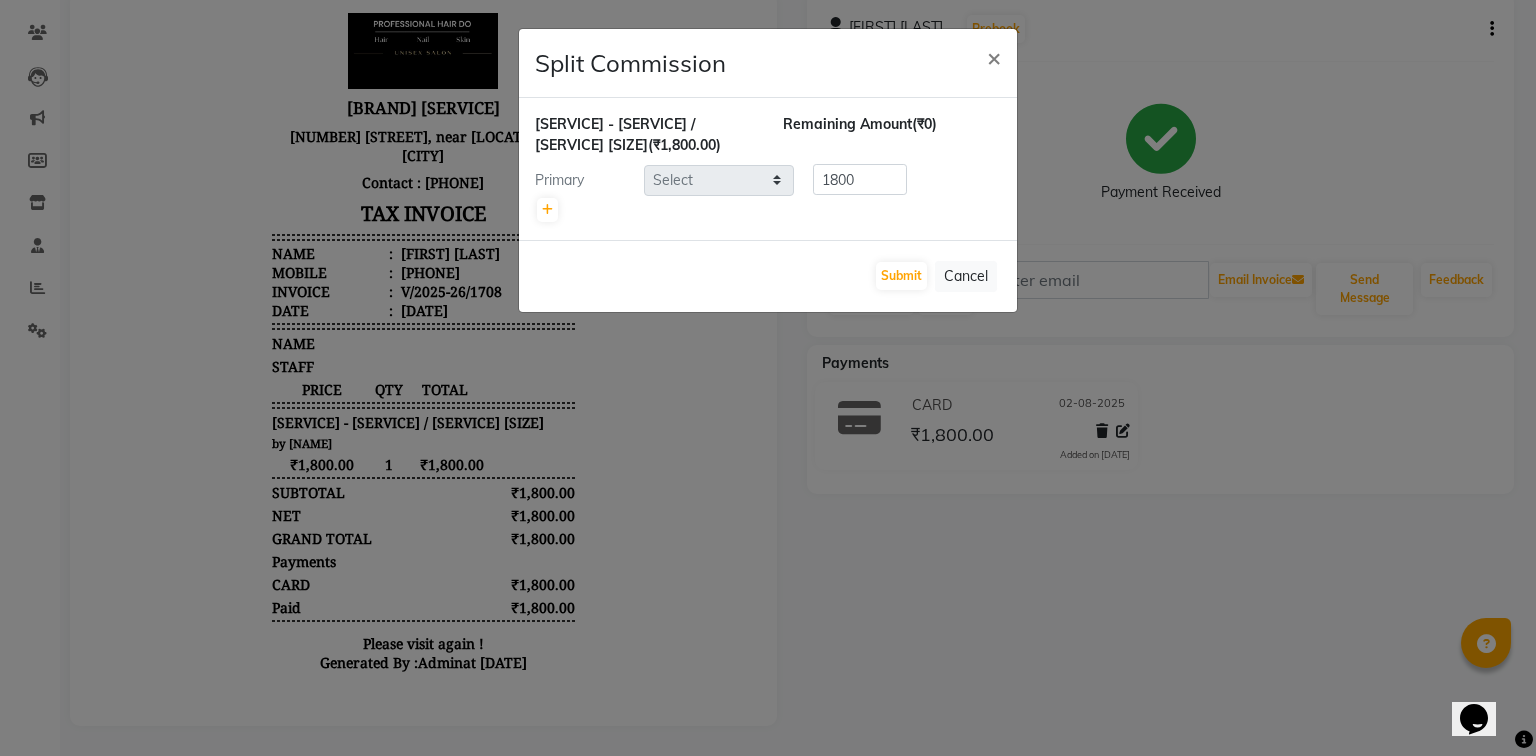 click on "Split Commission × [SERVICE] - [SERVICE] / [SERVICE] [SIZE]  (₹[NUMBER]) Remaining Amount  (₹0) Primary Select  [NAME]   [NAME]   [NAME]   [NAME]   [NAME]   [NAME]   [NAME]   [NAME]    [NAME]   [NAME]   [NAME]    [NAME]    [NAME]   [NAME]   [NAME]   [NAME]   [NAME]   [NAME]   [NAME]   [NUMBER]  Submit   Cancel" 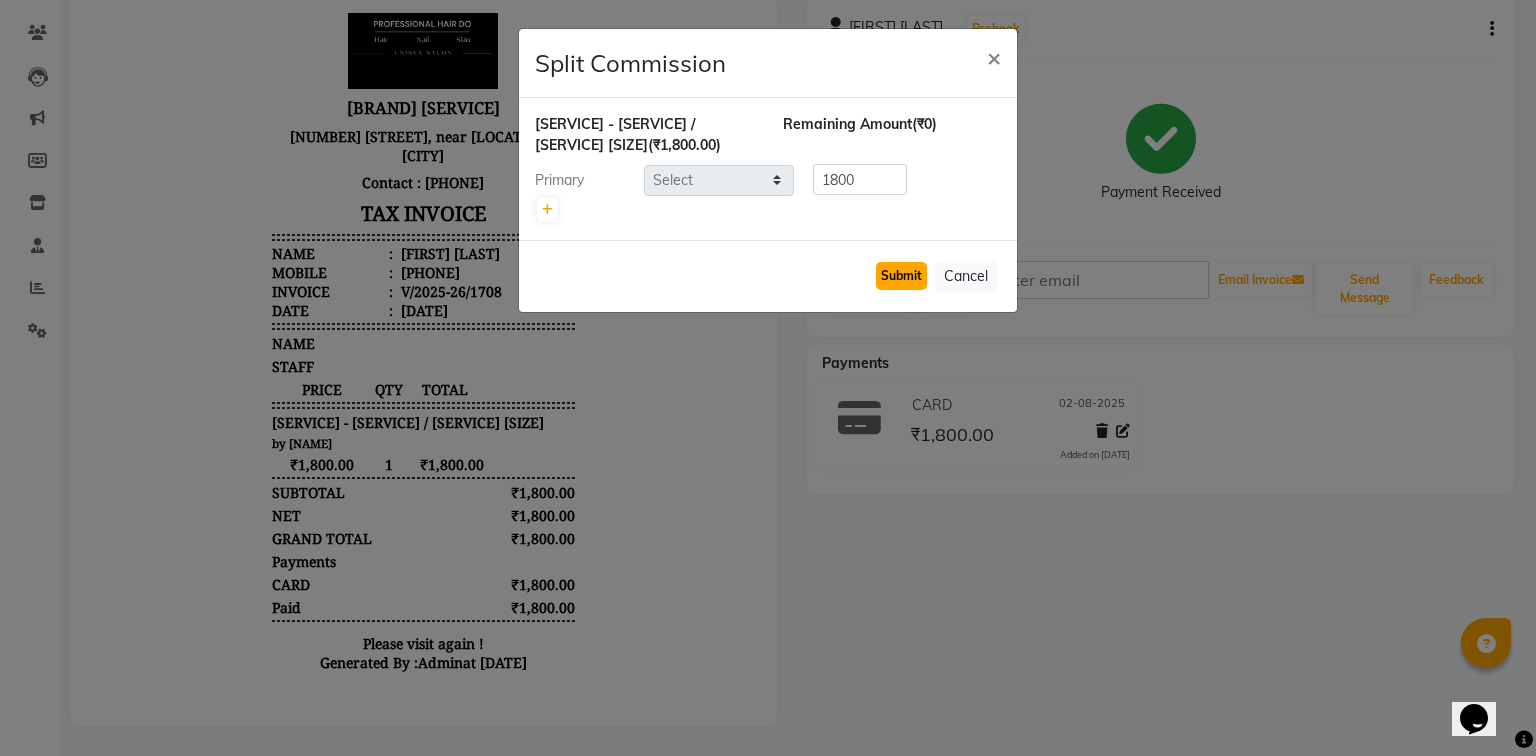 click on "Submit" 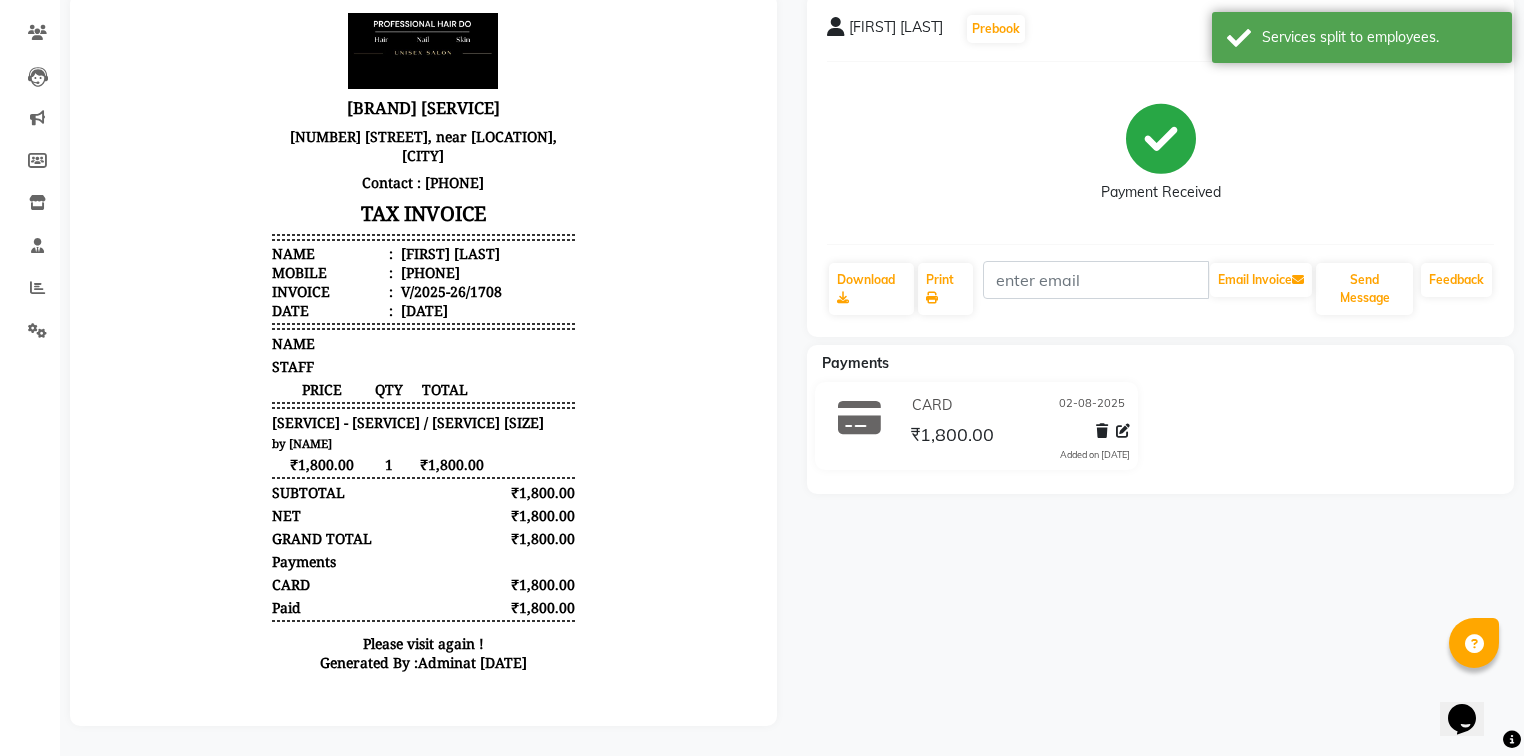 click 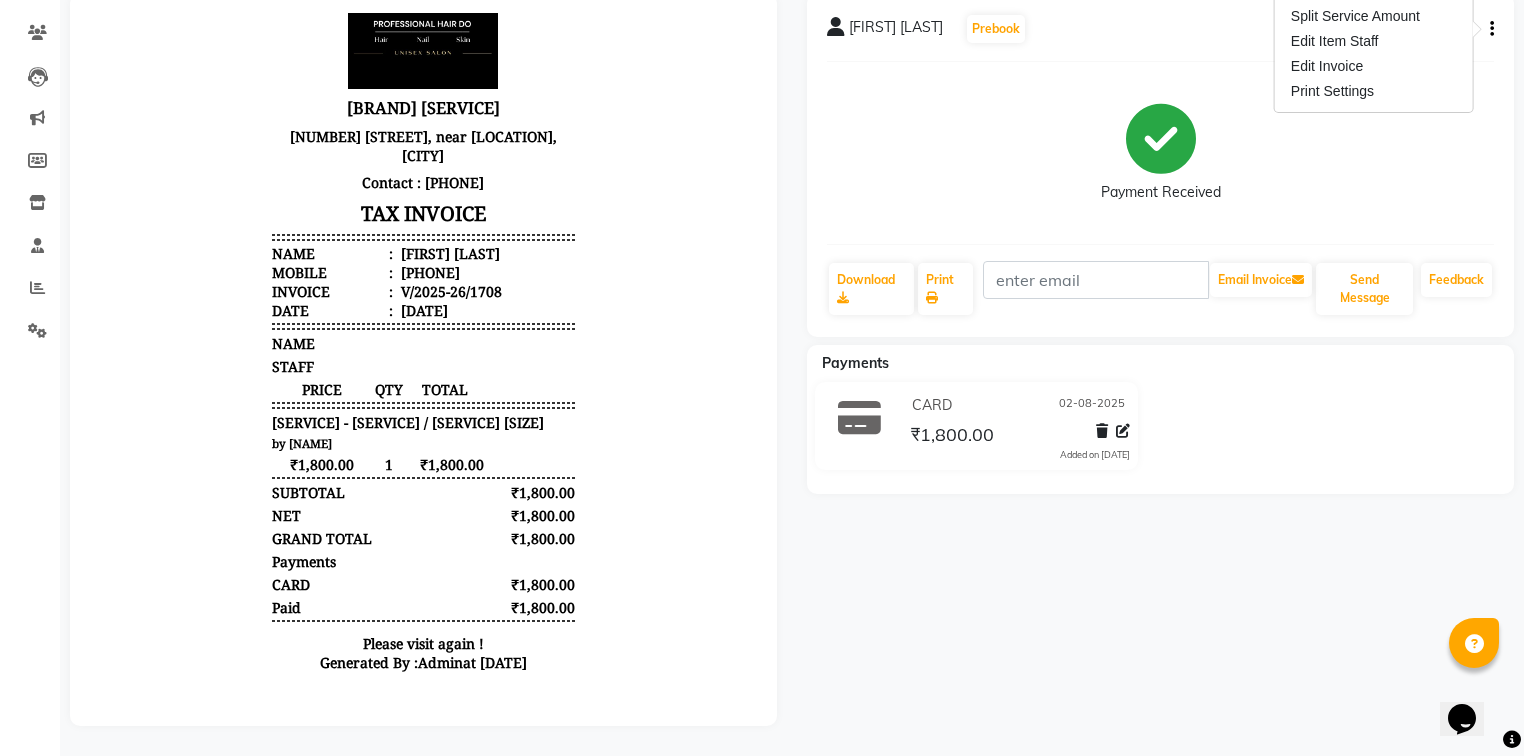 click 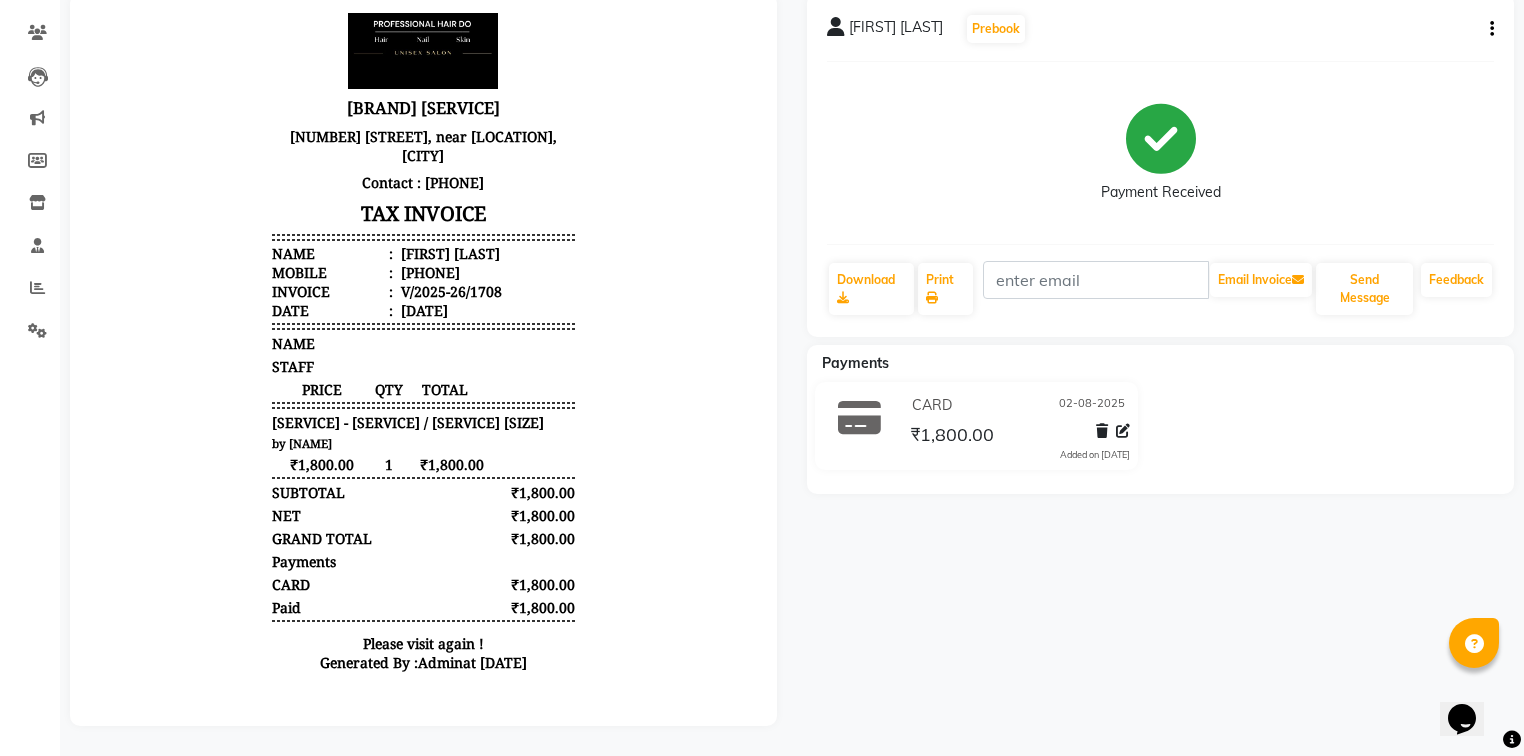 click on "[FIRST] [LAST]  Prebook   Payment Received  Download  Print   Email Invoice   Send Message Feedback" 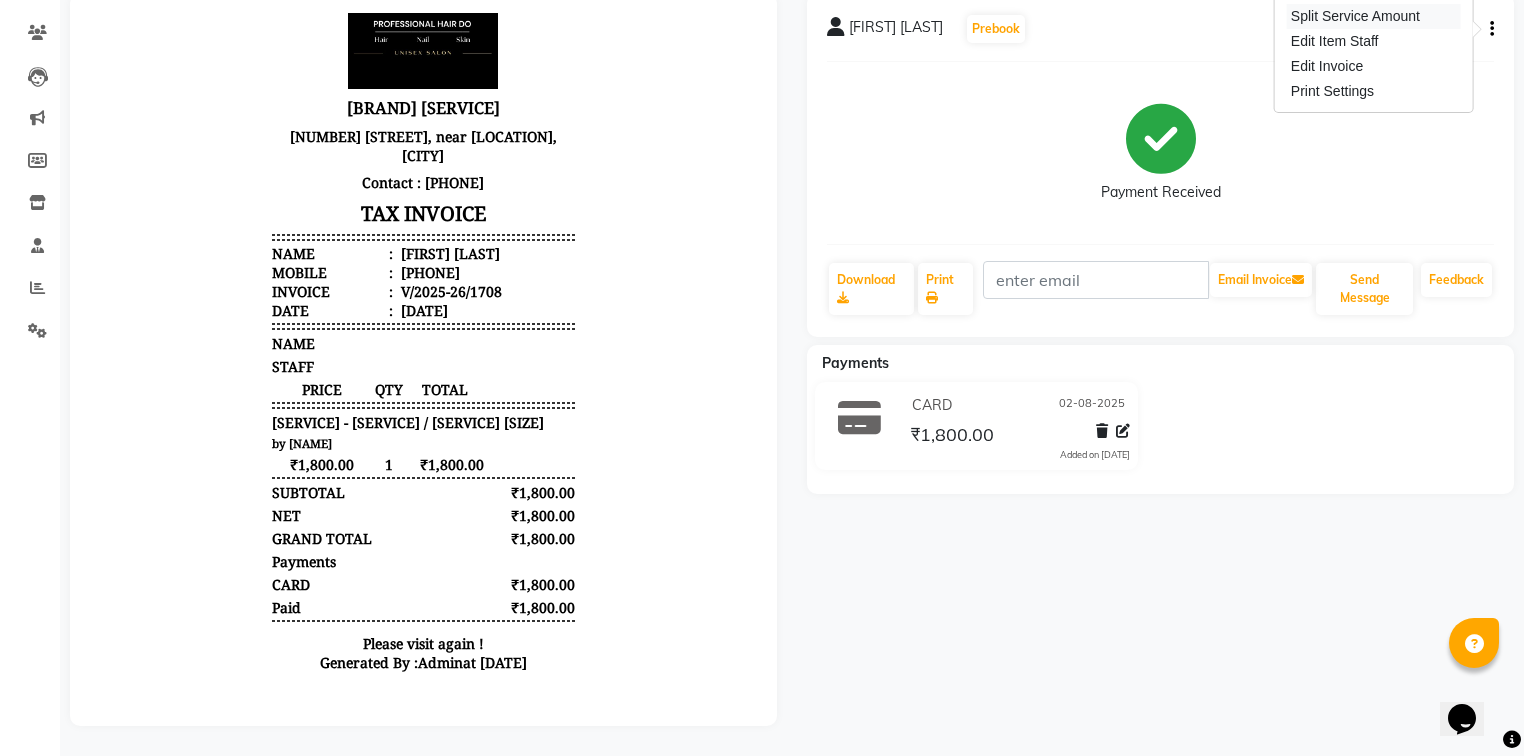 click on "Split Service Amount" at bounding box center (1374, 16) 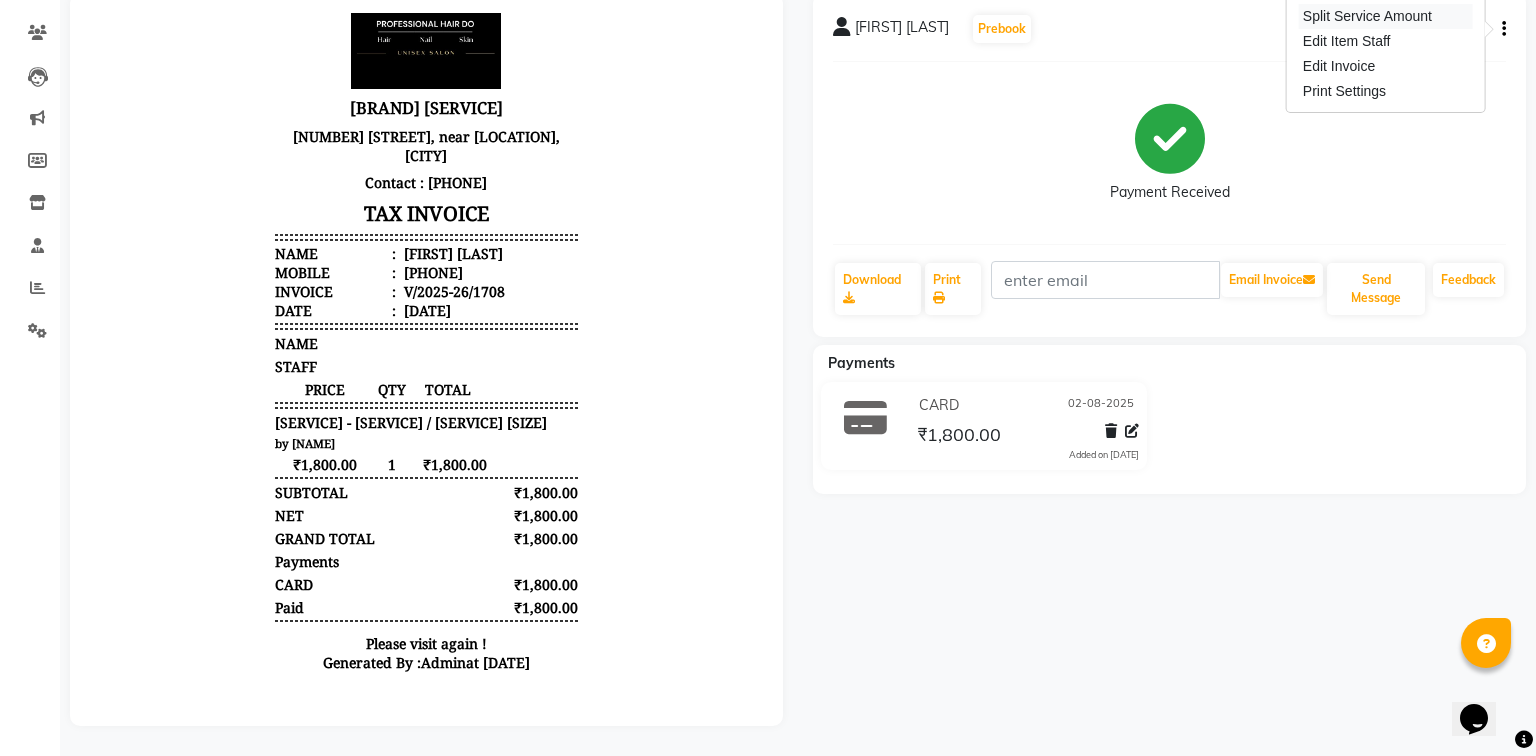 select on "[NUMBER]" 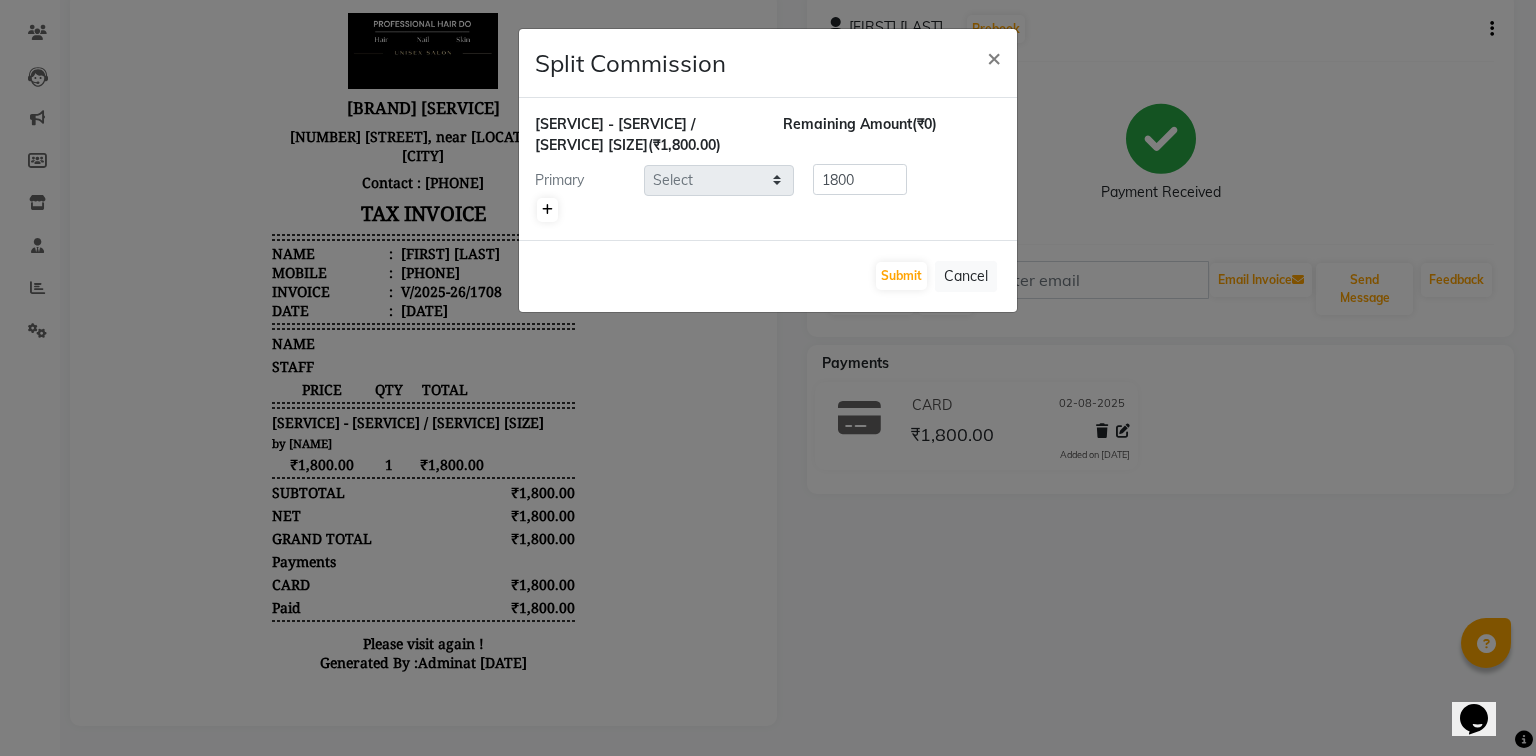 click 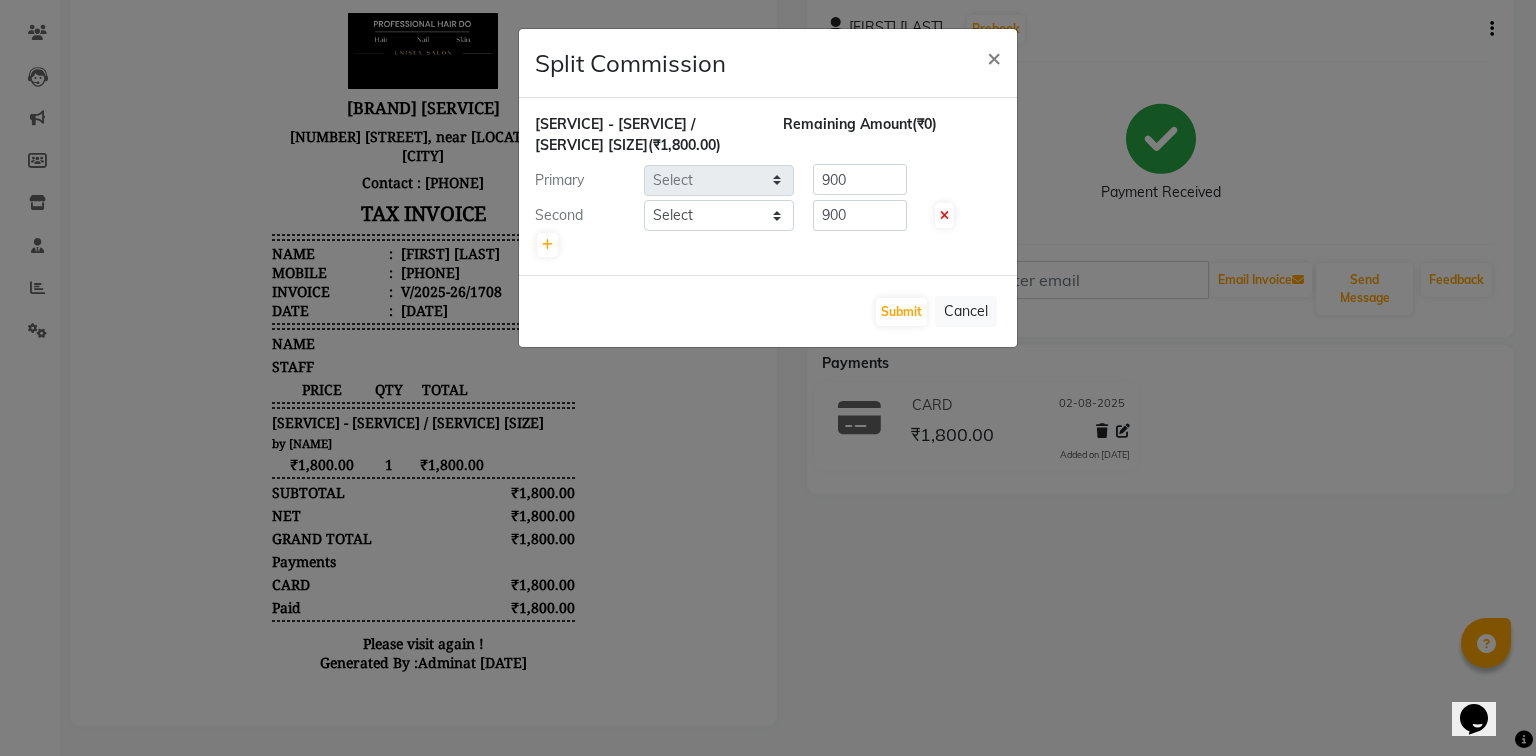 click on "[SERVICE] - [SERVICE] / [SERVICE] [SIZE]  (₹[NUMBER]) Remaining Amount  (₹0) Primary Select  [NAME]   [NAME]   [NAME]   [NAME]   [NAME]   [NAME]   [NAME]   [NAME]    [NAME]   [NAME]   [NAME]    [NAME]    [NAME]   [NAME]   [NAME]   [NAME]   [NAME]   [NAME]   [NAME]   [NUMBER] Second Select  [NAME]   [NAME]   [NAME]   [NAME]   [NAME]   [NAME]   [NAME]   [NAME]    [NAME]   [NAME]   [NAME]    [NAME]    [NAME]   [NAME]   [NAME]   [NAME]   [NAME]   [NAME]   [NAME]   [NUMBER]" 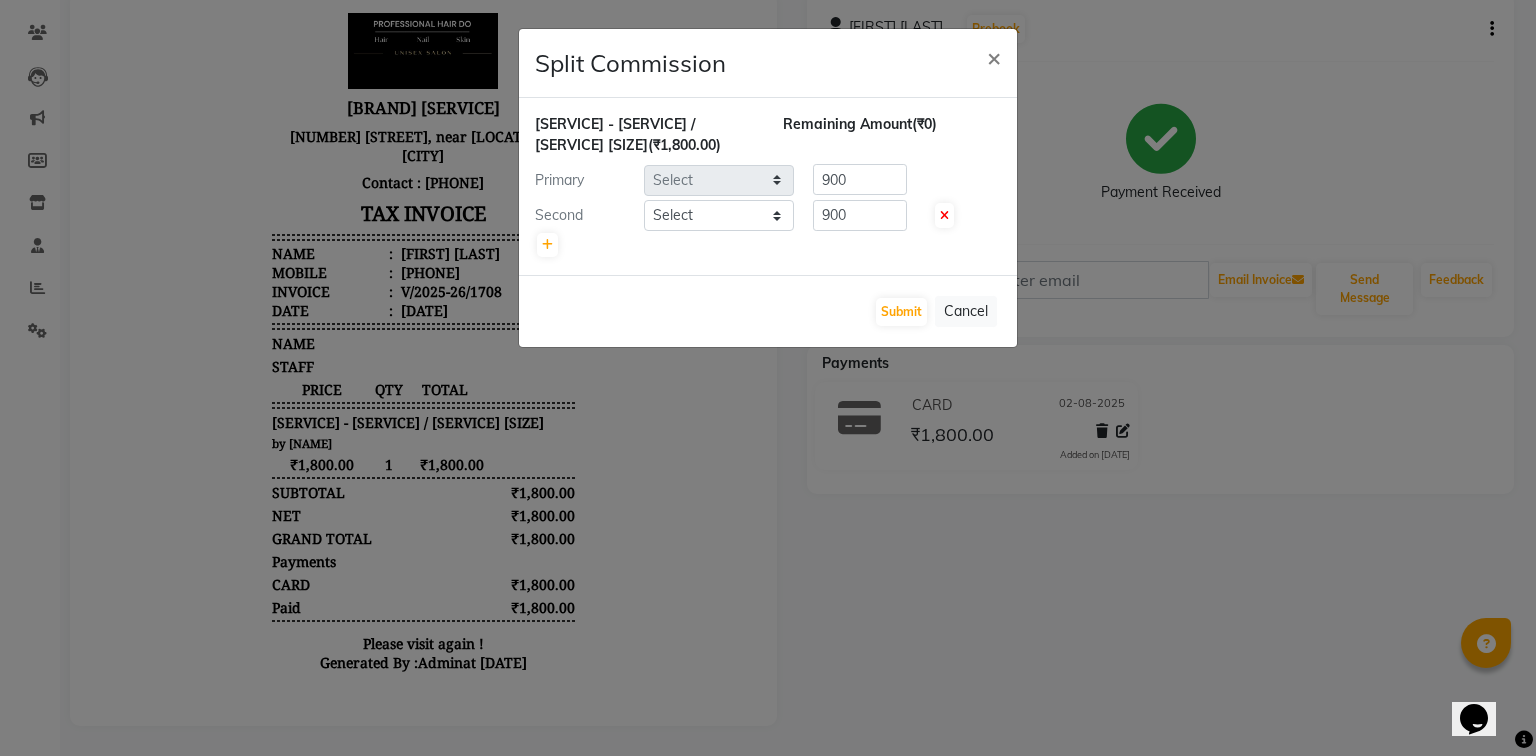 click on "[SERVICE] - [SERVICE] / [SERVICE] [SIZE]  (₹[NUMBER]) Remaining Amount  (₹0) Primary Select  [NAME]   [NAME]   [NAME]   [NAME]   [NAME]   [NAME]   [NAME]   [NAME]    [NAME]   [NAME]   [NAME]    [NAME]    [NAME]   [NAME]   [NAME]   [NAME]   [NAME]   [NAME]   [NAME]   [NUMBER] Second Select  [NAME]   [NAME]   [NAME]   [NAME]   [NAME]   [NAME]   [NAME]   [NAME]    [NAME]   [NAME]   [NAME]    [NAME]    [NAME]   [NAME]   [NAME]   [NAME]   [NAME]   [NAME]   [NAME]   [NUMBER]" 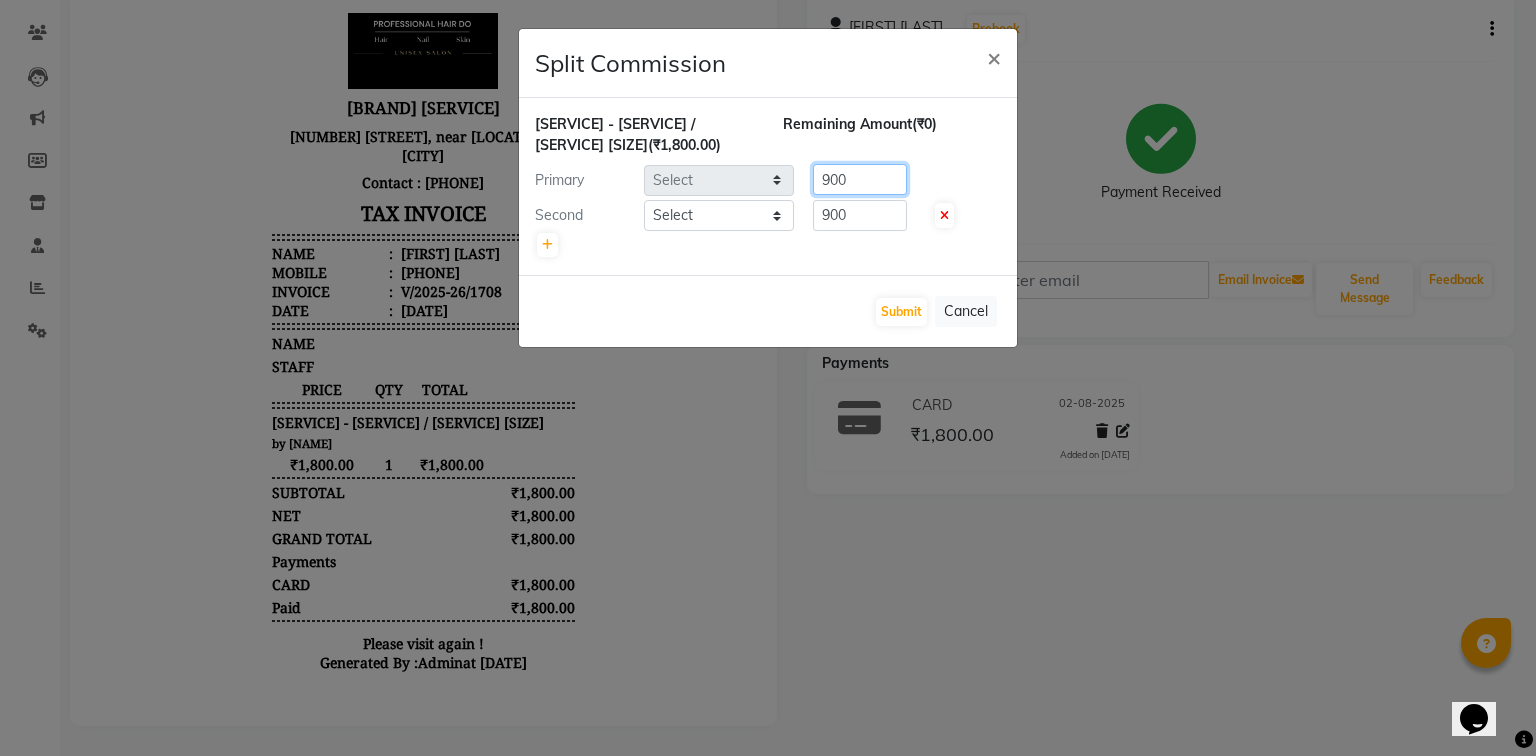 drag, startPoint x: 862, startPoint y: 172, endPoint x: 858, endPoint y: 196, distance: 24.33105 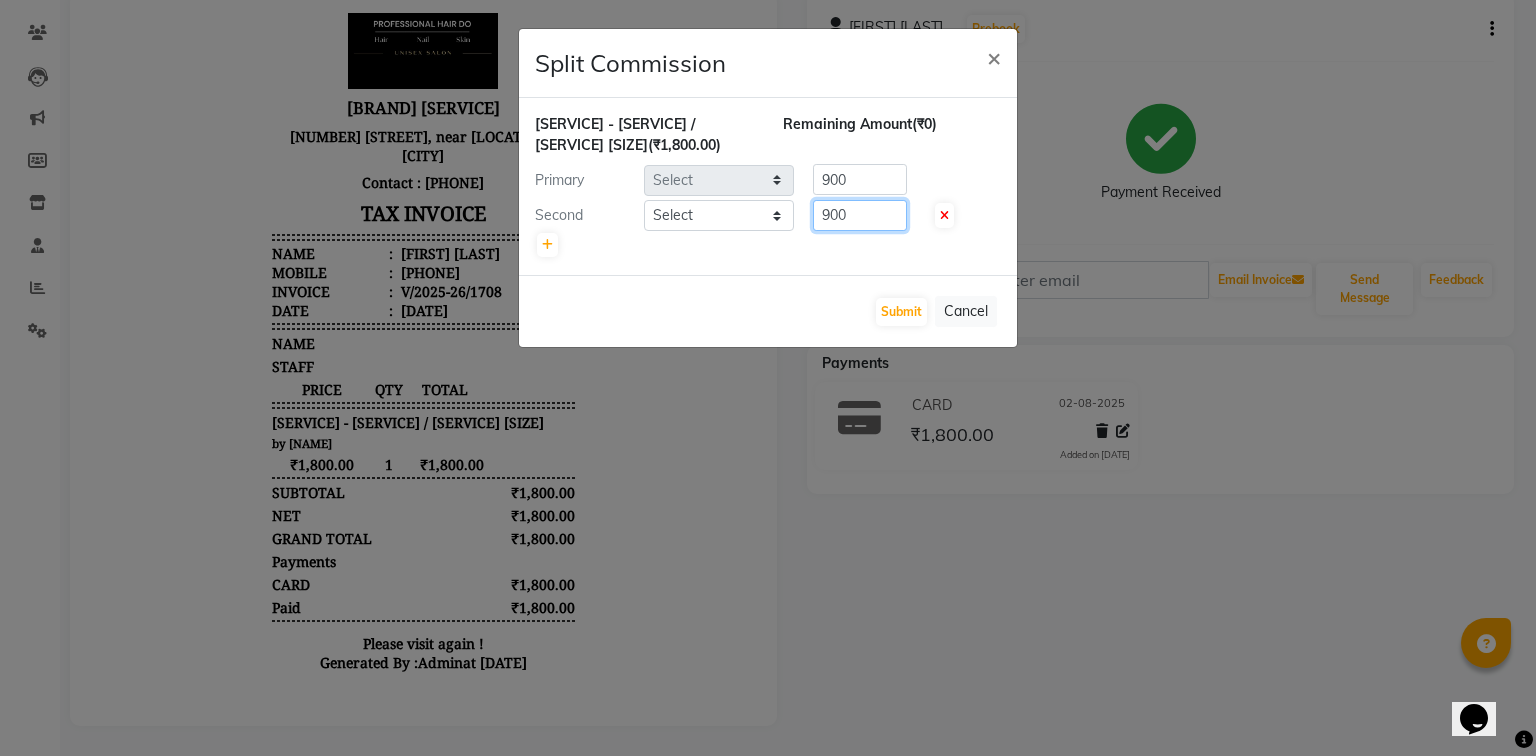 click on "900" 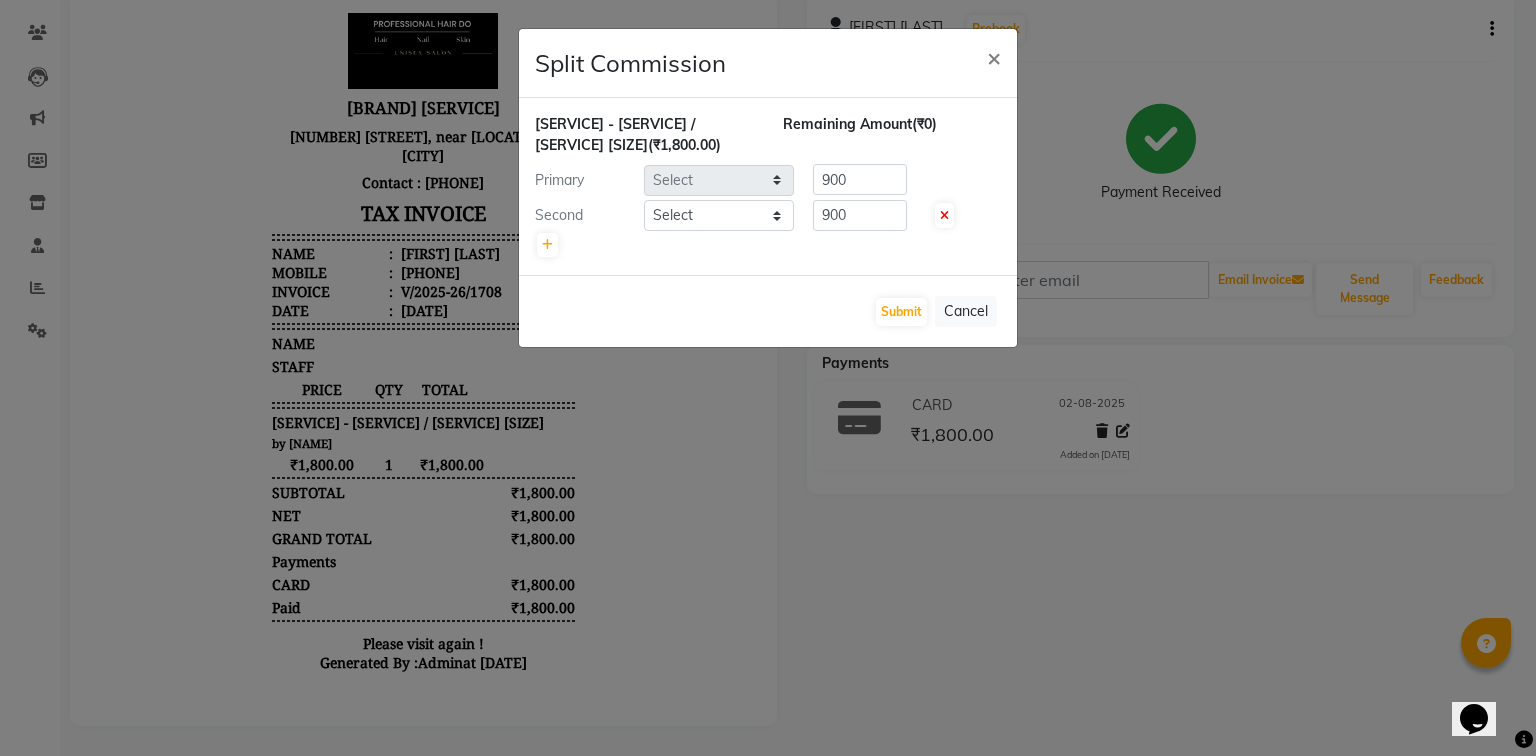 click on "[SERVICE] - [SERVICE] / [SERVICE] [SIZE]  (₹[NUMBER]) Remaining Amount  (₹0) Primary Select  [NAME]   [NAME]   [NAME]   [NAME]   [NAME]   [NAME]   [NAME]   [NAME]    [NAME]   [NAME]   [NAME]    [NAME]    [NAME]   [NAME]   [NAME]   [NAME]   [NAME]   [NAME]   [NAME]   [NUMBER] Second Select  [NAME]   [NAME]   [NAME]   [NAME]   [NAME]   [NAME]   [NAME]   [NAME]    [NAME]   [NAME]   [NAME]    [NAME]    [NAME]   [NAME]   [NAME]   [NAME]   [NAME]   [NAME]   [NAME]   [NUMBER]" 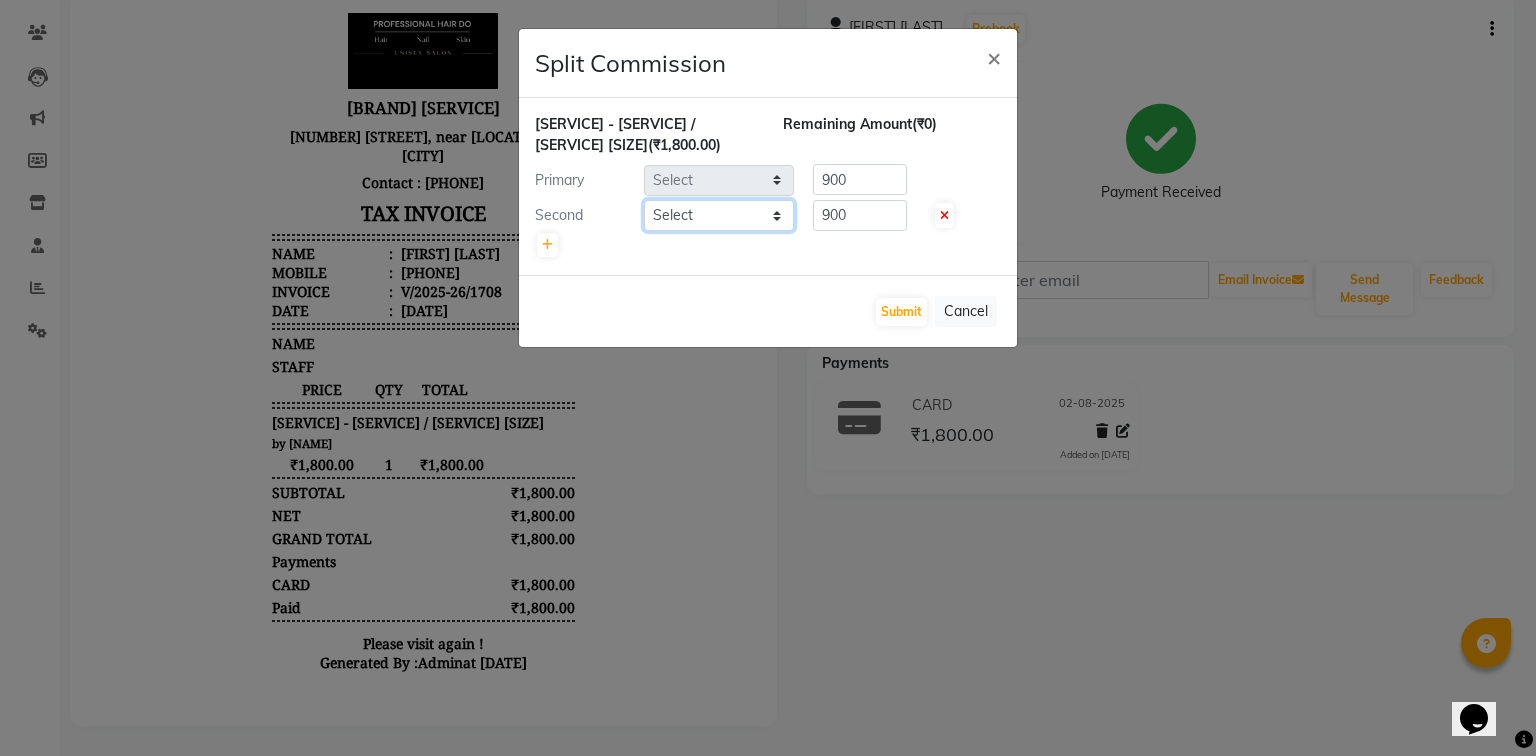 click on "Select  [NAME]   [NAME]   [NAME]   [NAME]   [NAME]   [NAME]   [NAME]   [NAME]    [NAME]   [NAME]   [NAME]    [NAME]    [NAME]   [NAME]   [NAME]   [NAME]   [NAME]   [NAME]   [NAME]" 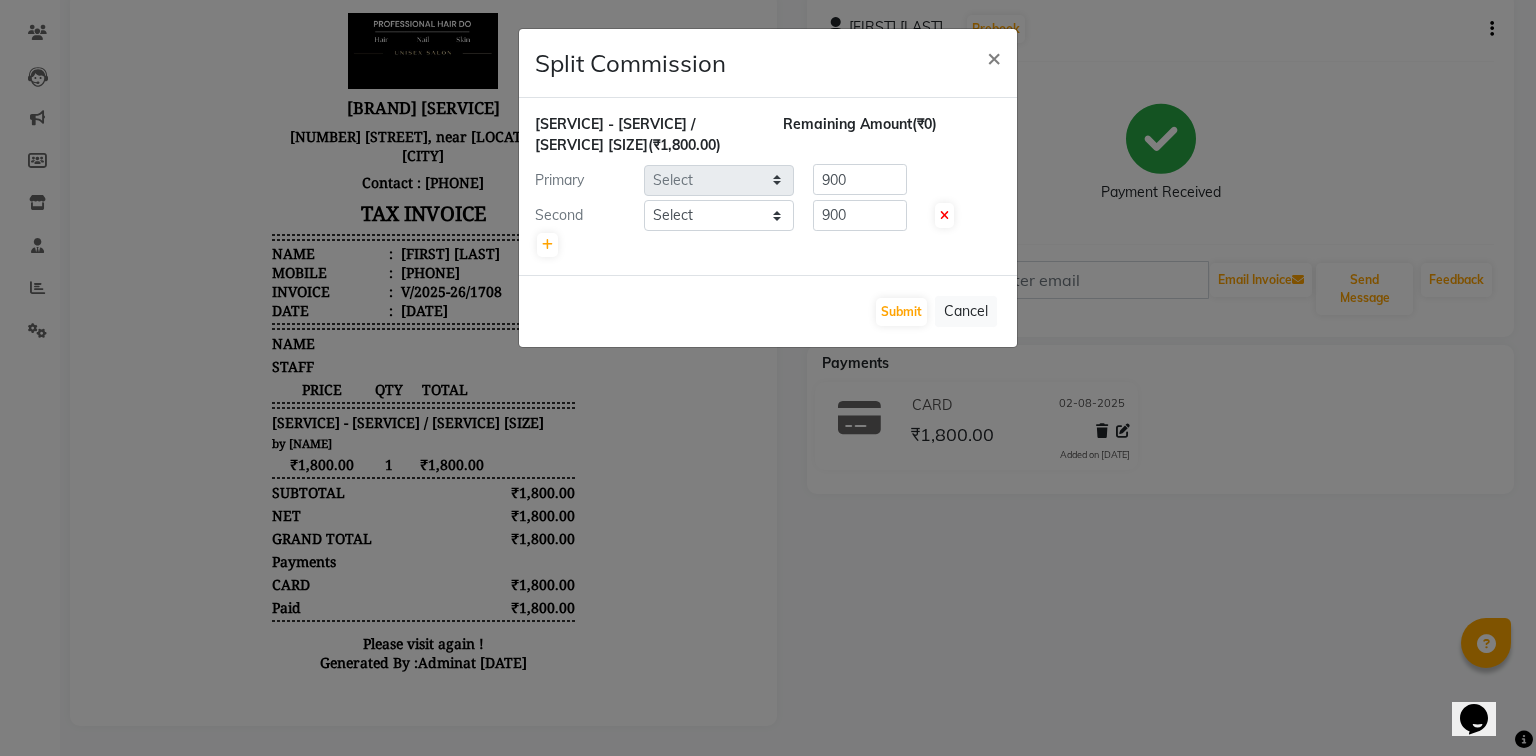 click on "[SERVICE] - [SERVICE] / [SERVICE] [SIZE]  (₹[NUMBER]) Remaining Amount  (₹0) Primary Select  [NAME]   [NAME]   [NAME]   [NAME]   [NAME]   [NAME]   [NAME]   [NAME]    [NAME]   [NAME]   [NAME]    [NAME]    [NAME]   [NAME]   [NAME]   [NAME]   [NAME]   [NAME]   [NAME]   [NUMBER] Second Select  [NAME]   [NAME]   [NAME]   [NAME]   [NAME]   [NAME]   [NAME]   [NAME]    [NAME]   [NAME]   [NAME]    [NAME]    [NAME]   [NAME]   [NAME]   [NAME]   [NAME]   [NAME]   [NAME]   [NUMBER]" 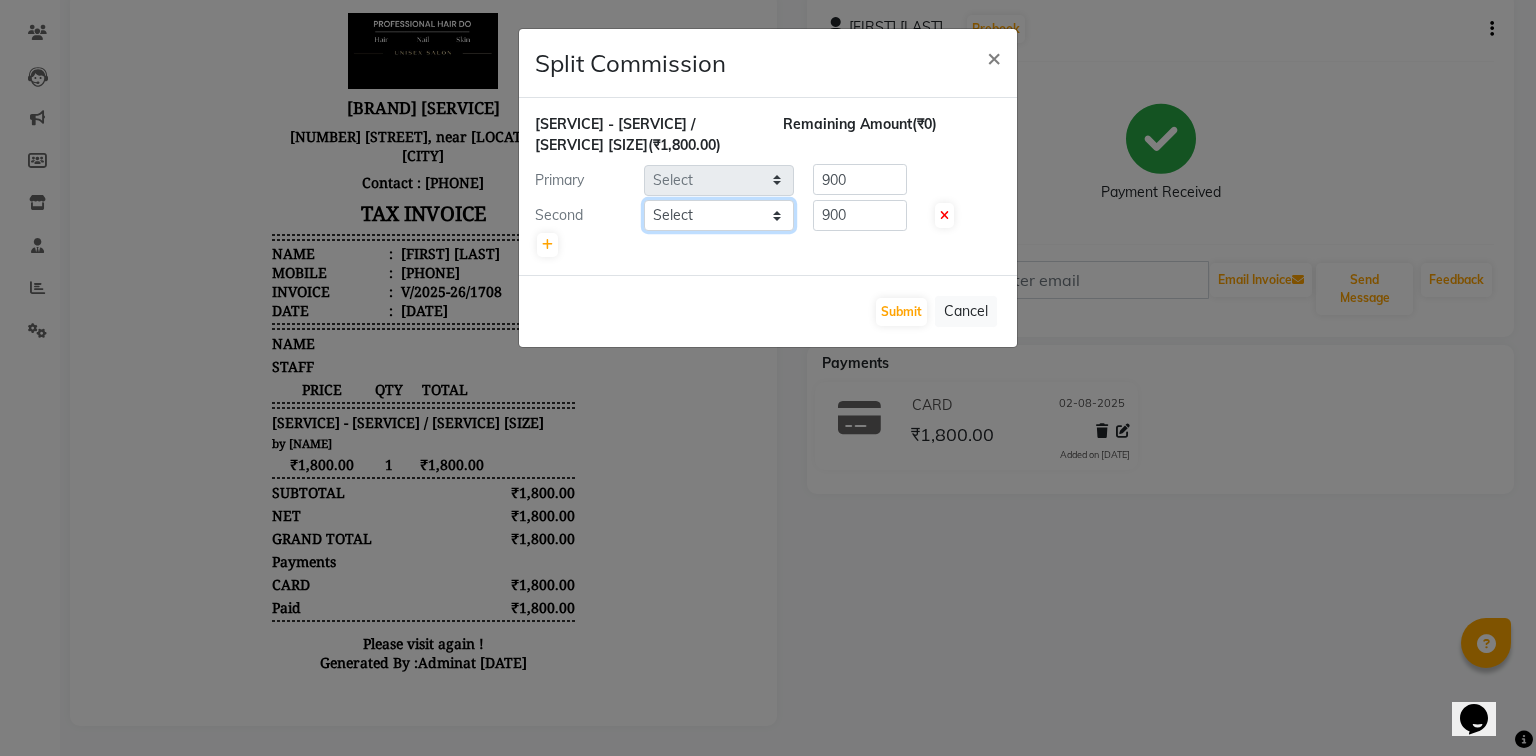 click on "Select  [NAME]   [NAME]   [NAME]   [NAME]   [NAME]   [NAME]   [NAME]   [NAME]    [NAME]   [NAME]   [NAME]    [NAME]    [NAME]   [NAME]   [NAME]   [NAME]   [NAME]   [NAME]   [NAME]" 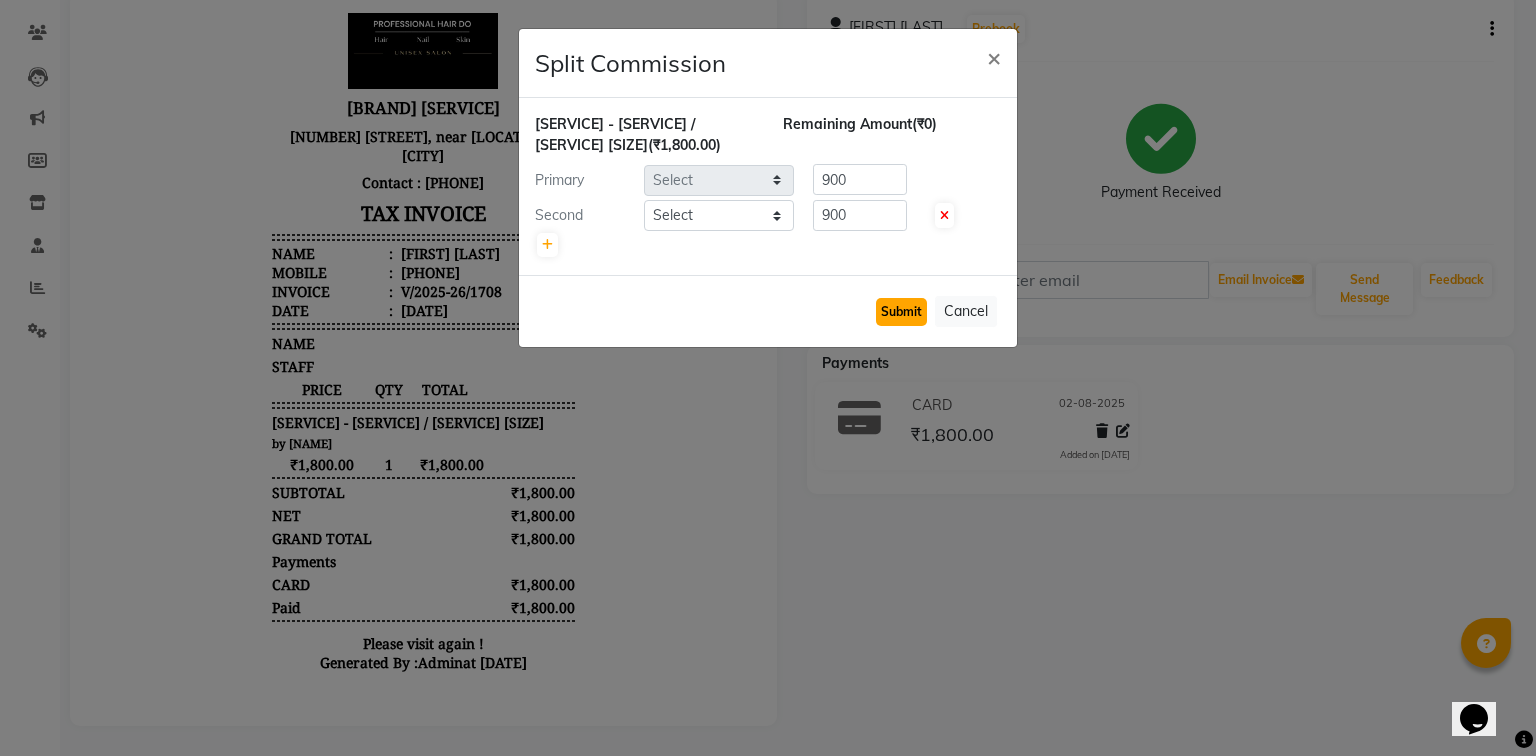 click on "Submit" 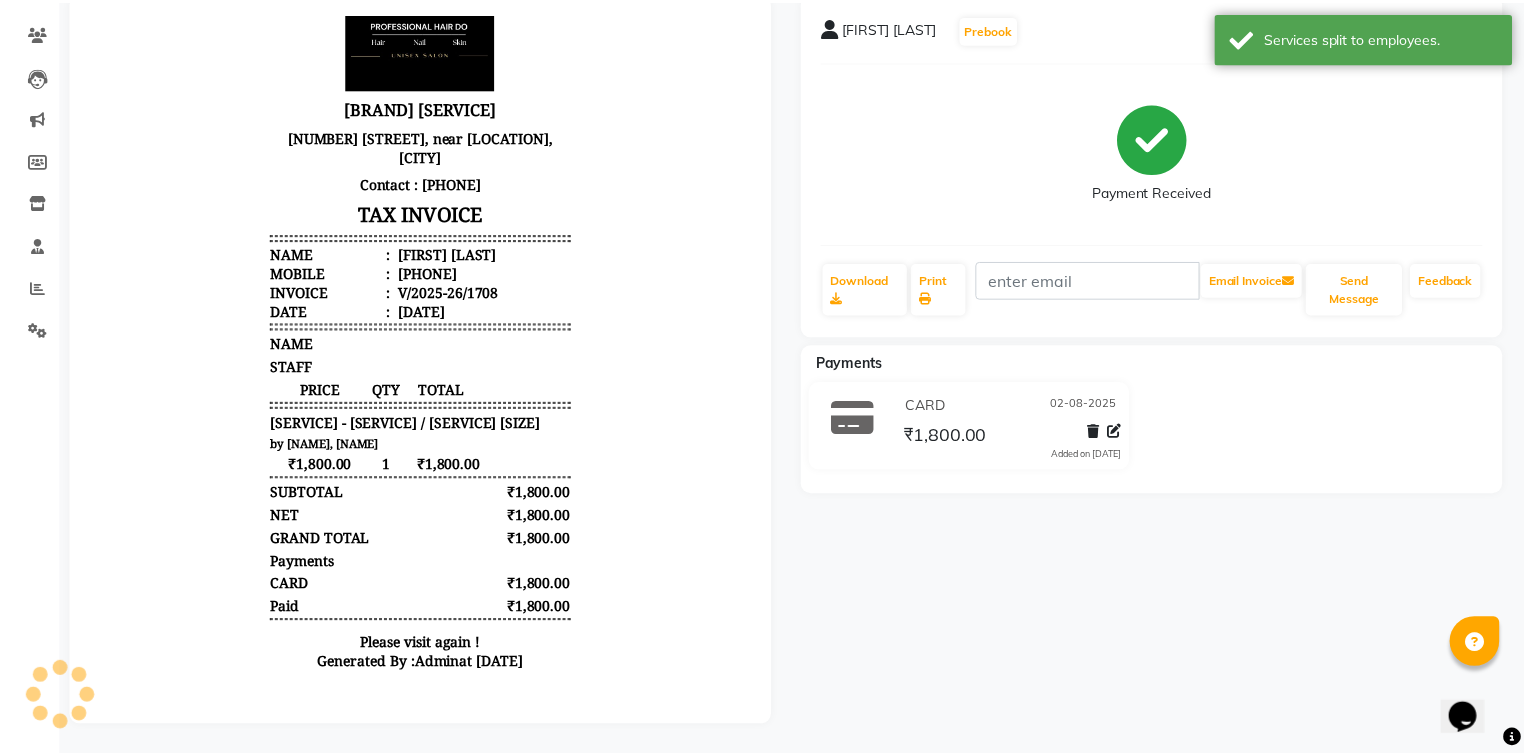 scroll, scrollTop: 16, scrollLeft: 0, axis: vertical 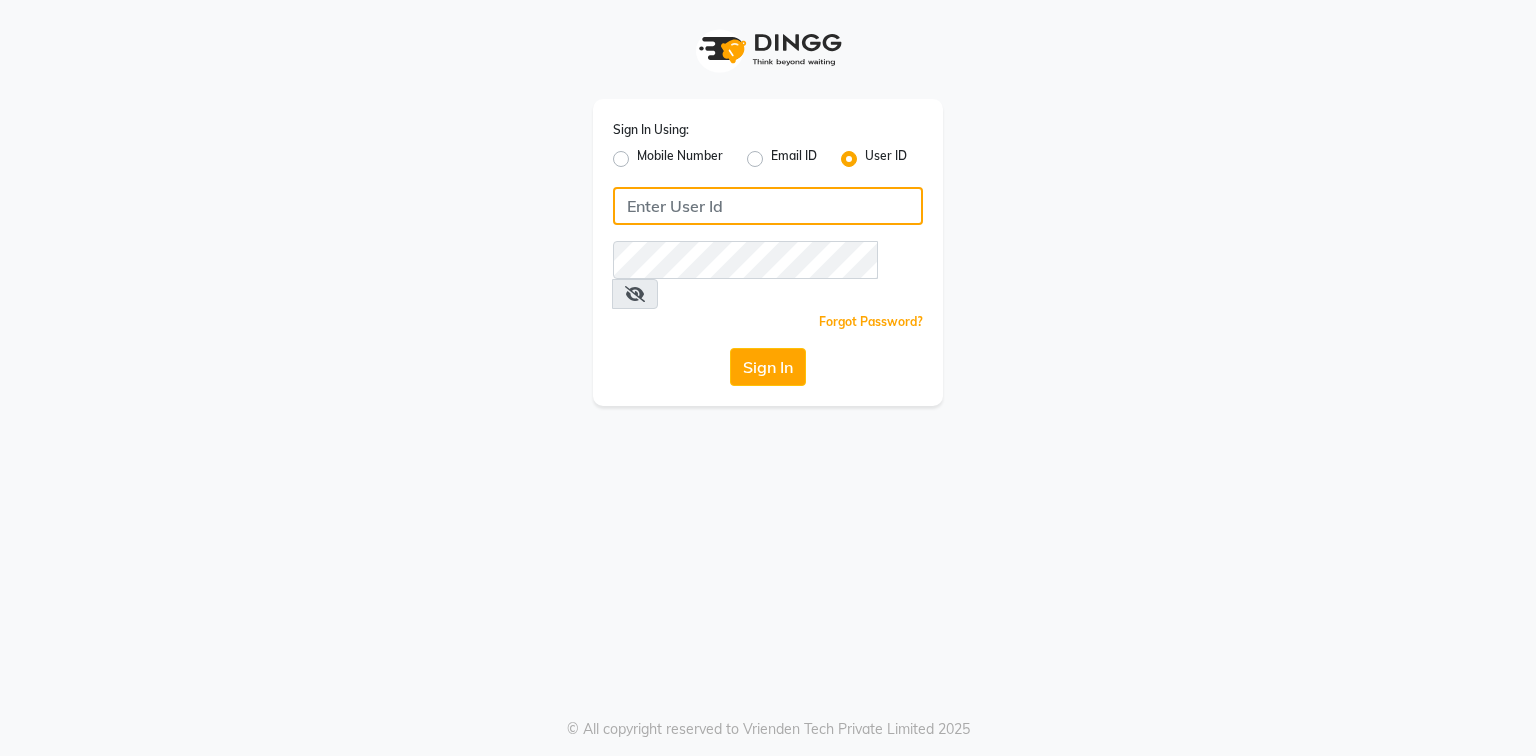 type on "phd123" 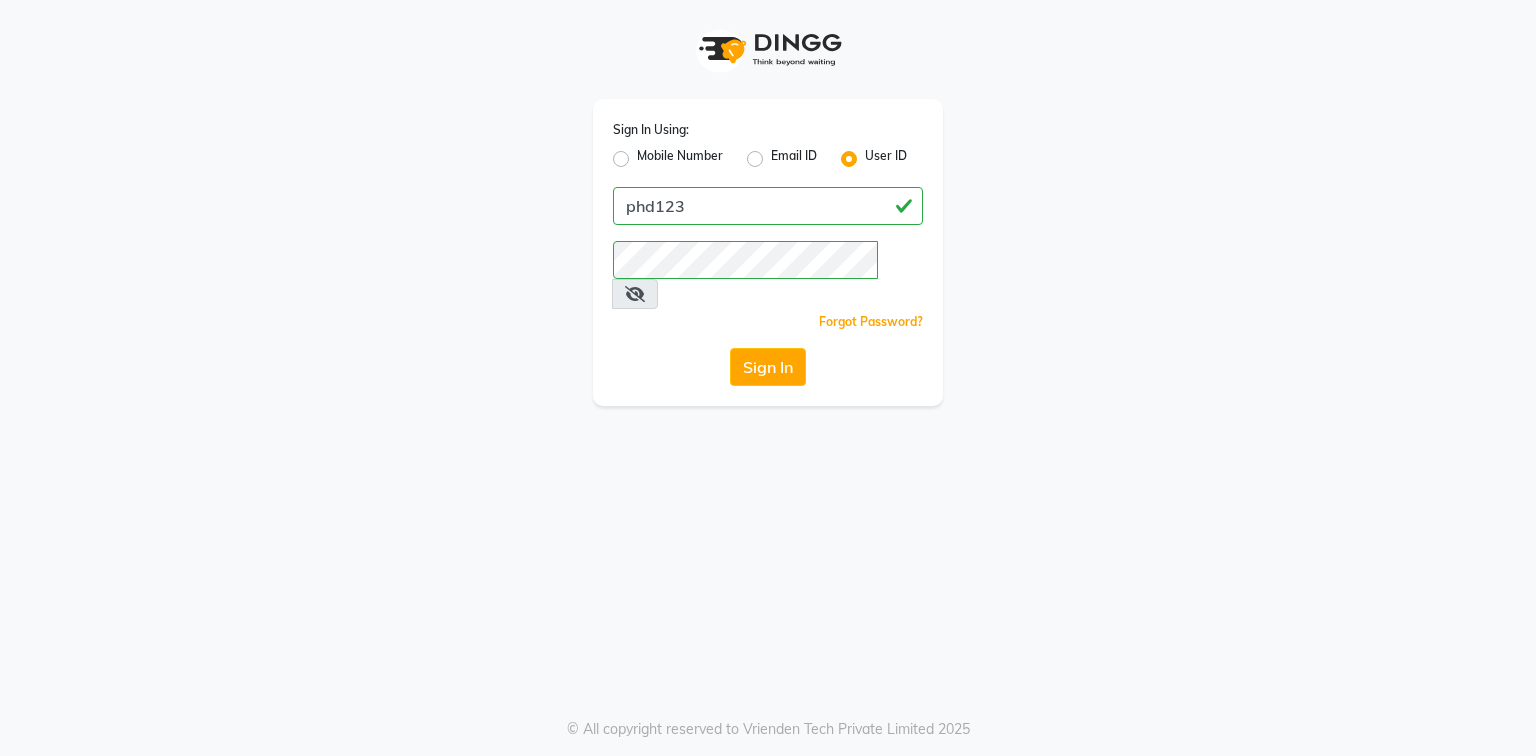 click on "Sign In" 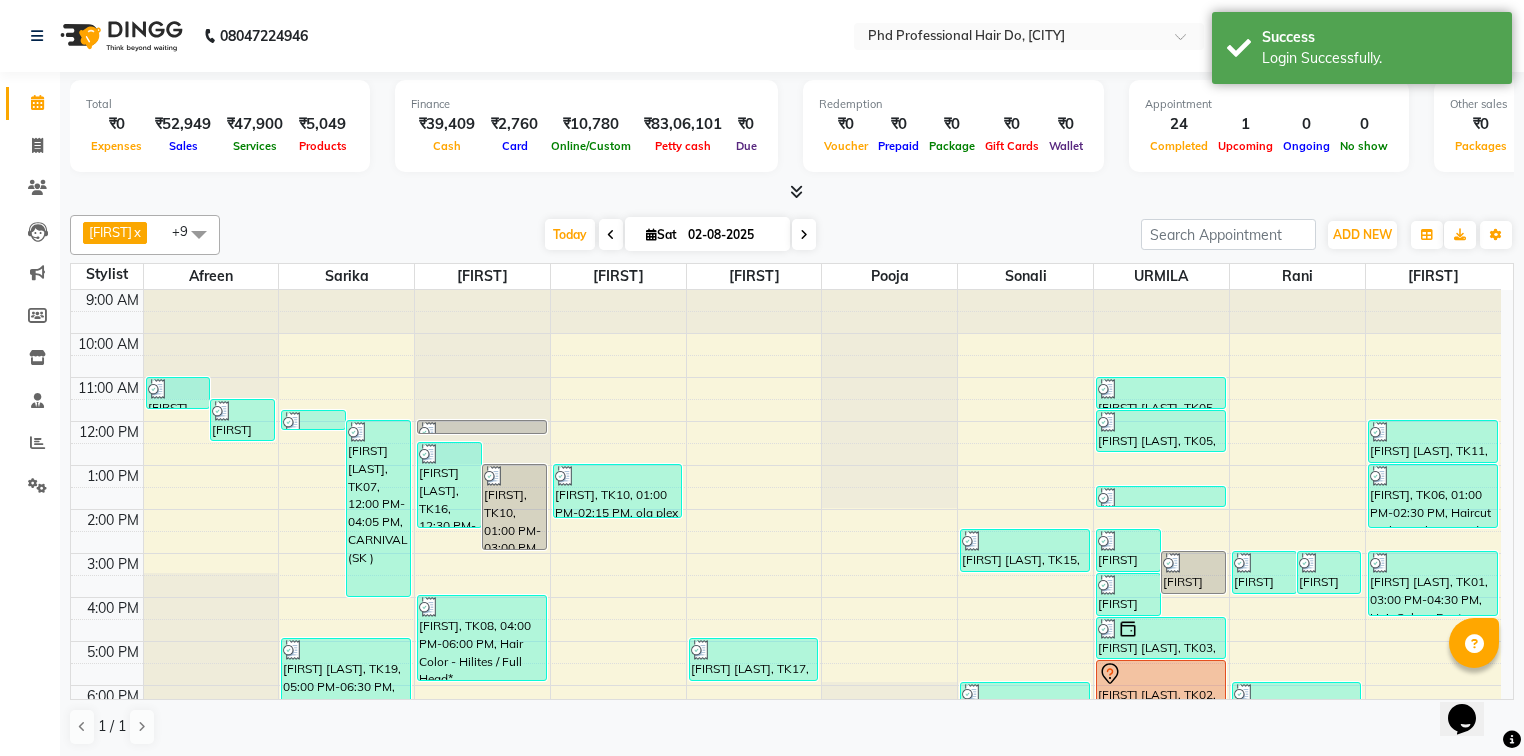 scroll, scrollTop: 0, scrollLeft: 0, axis: both 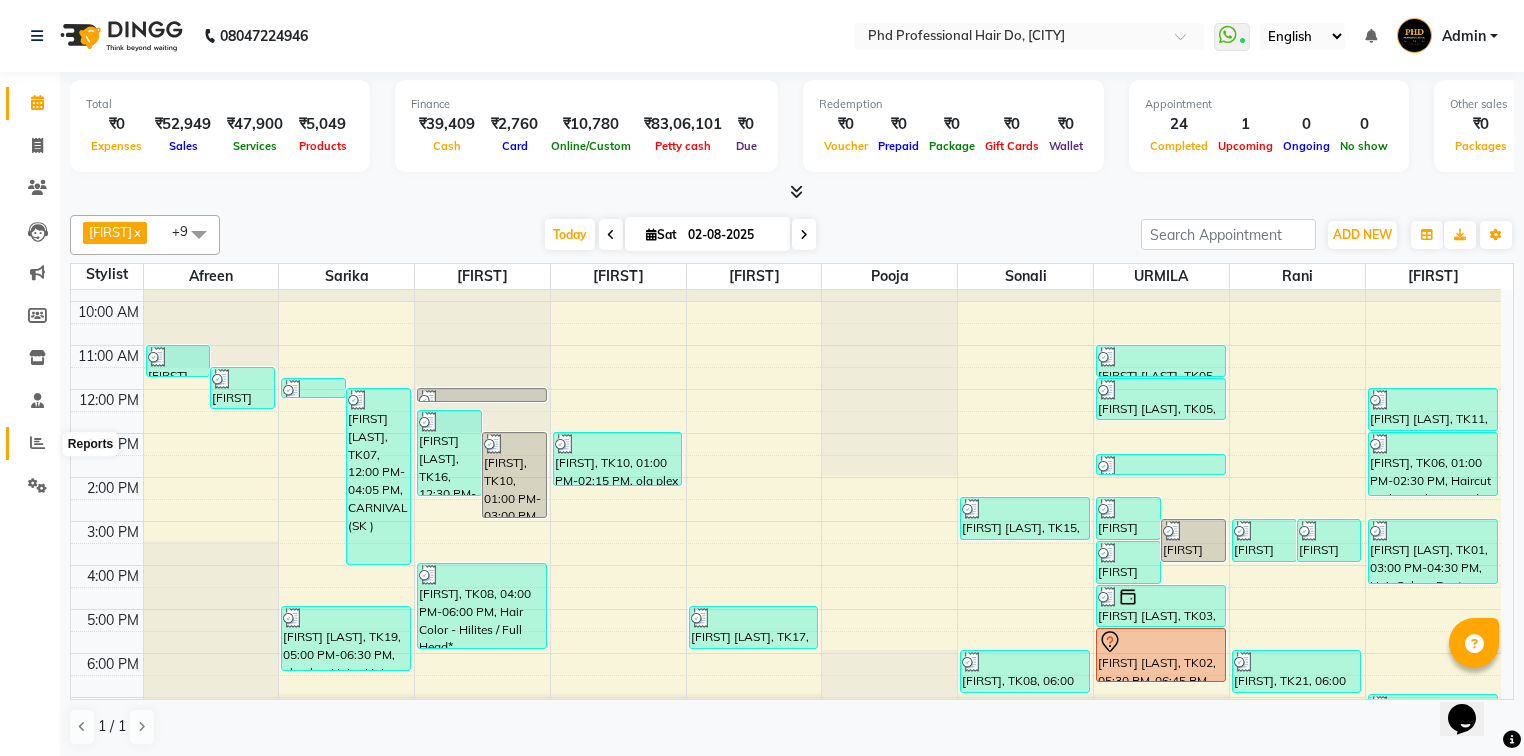 click 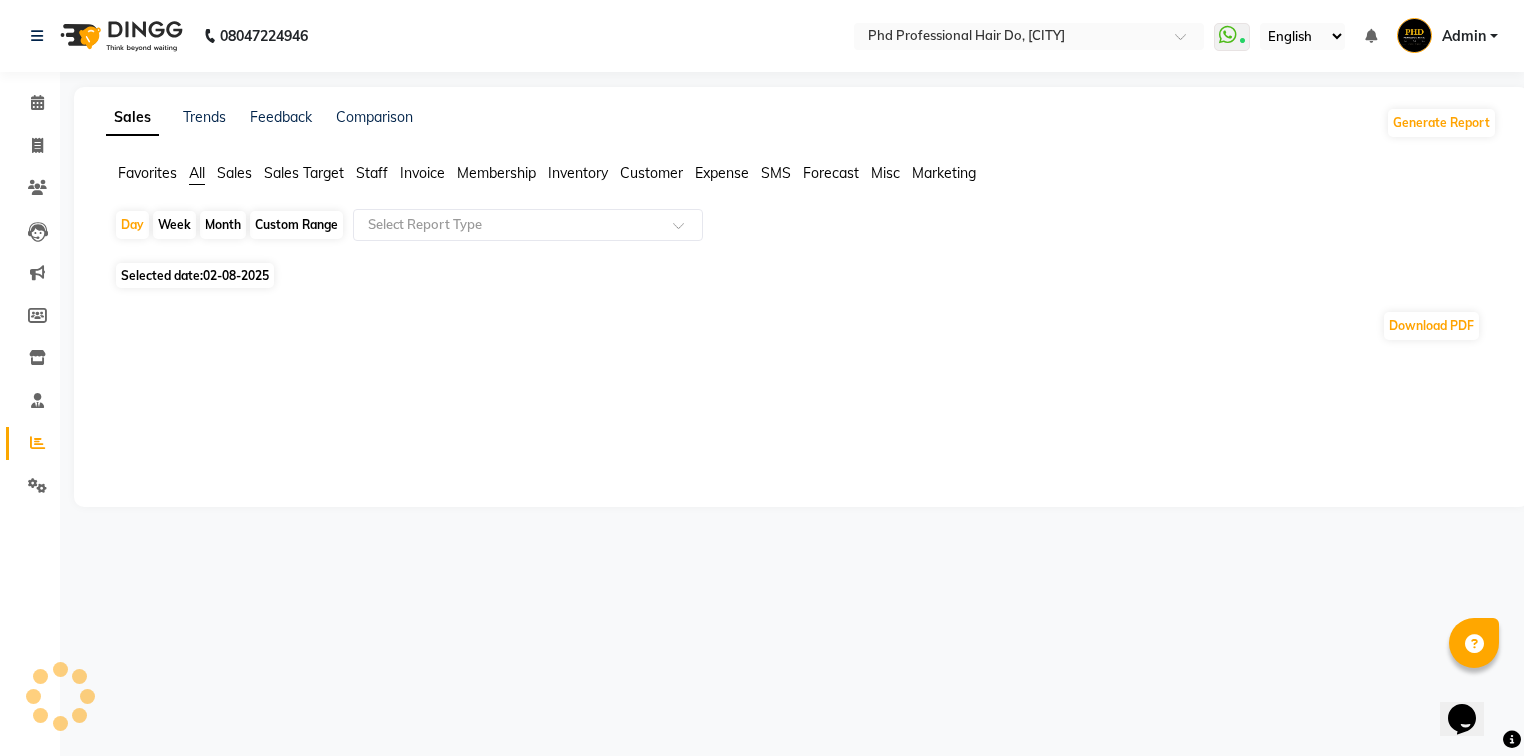 scroll, scrollTop: 0, scrollLeft: 0, axis: both 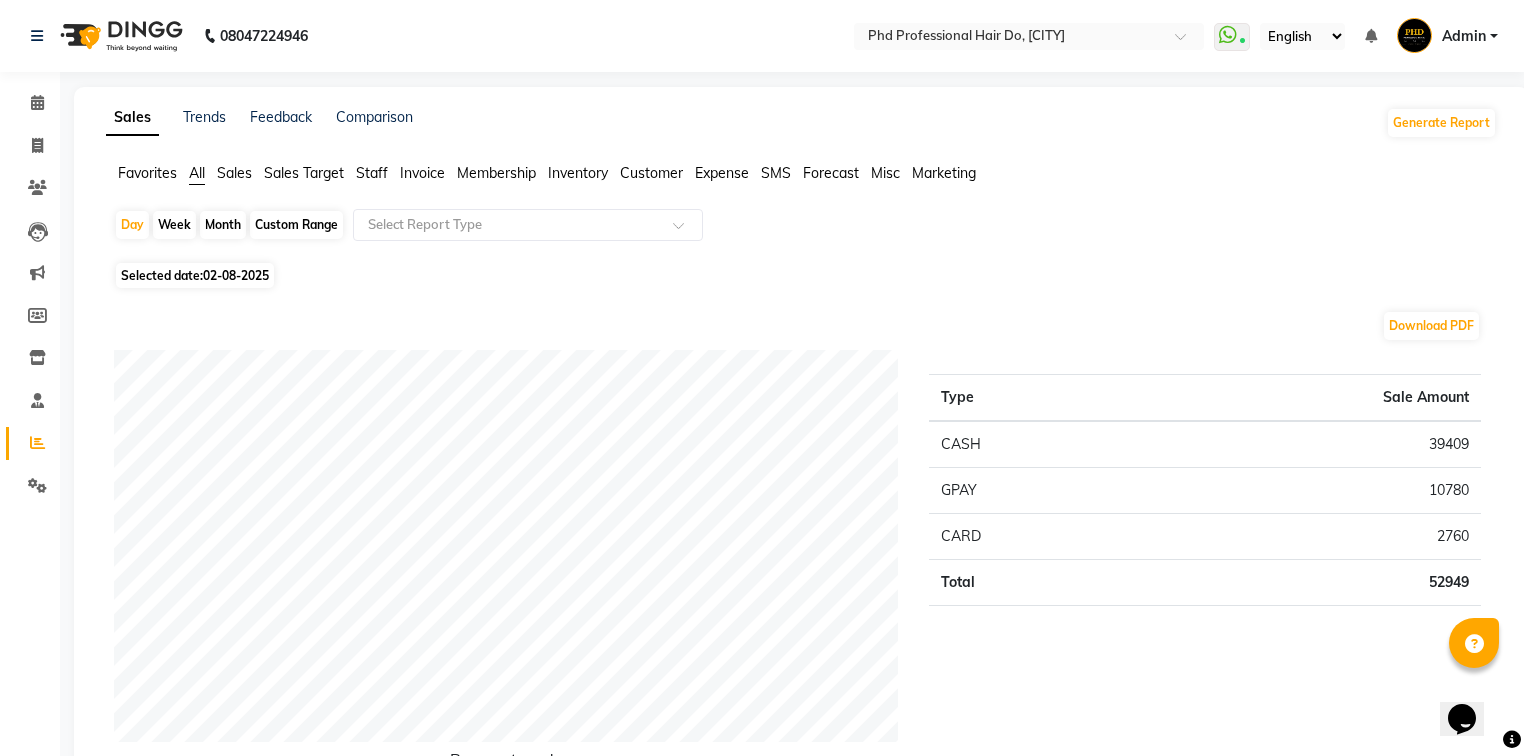 click on "Staff" 